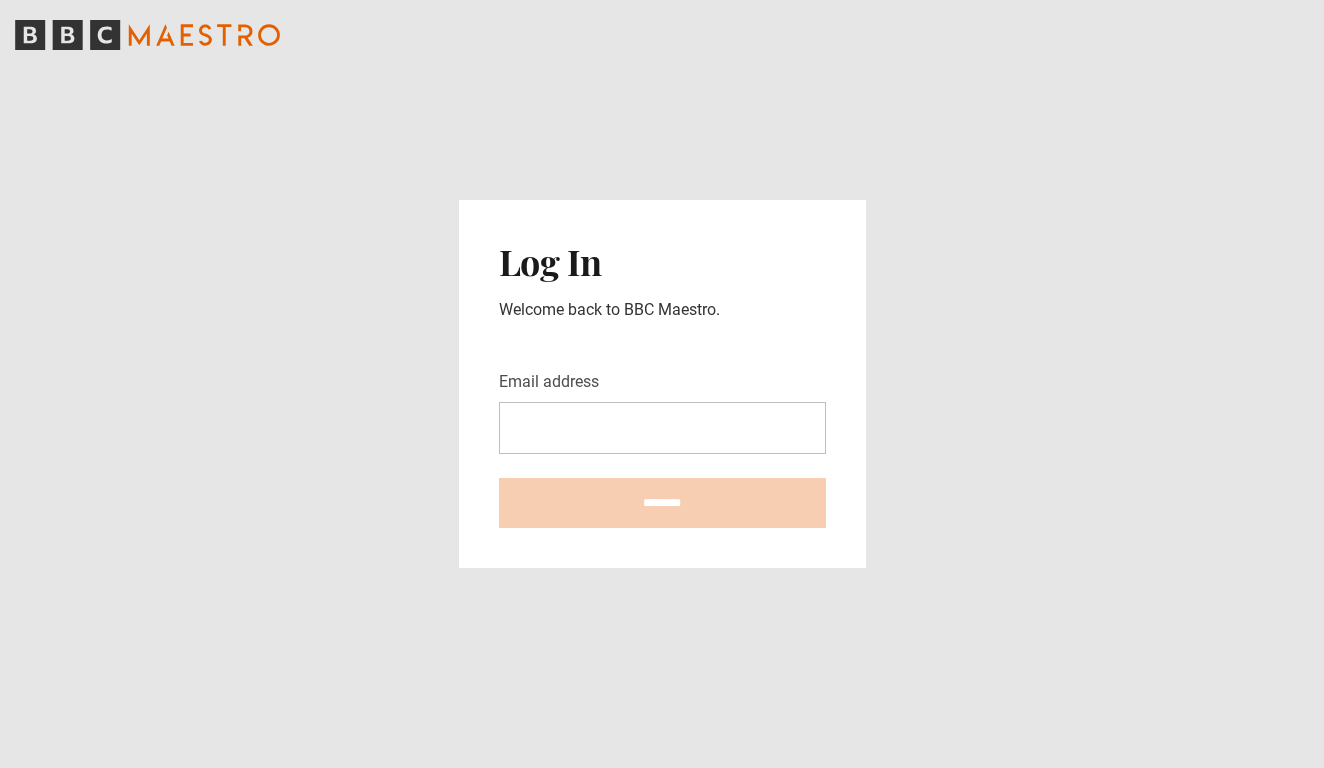 scroll, scrollTop: 0, scrollLeft: 0, axis: both 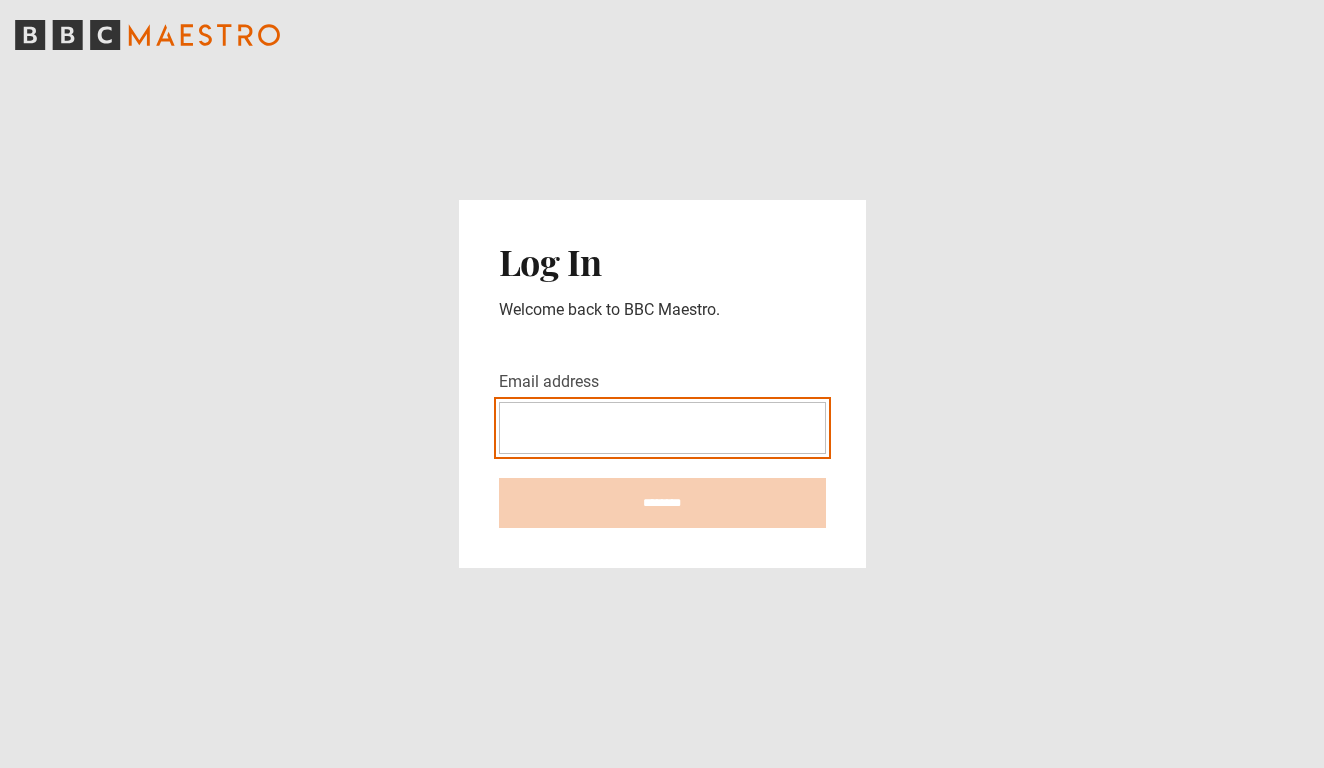 type on "**********" 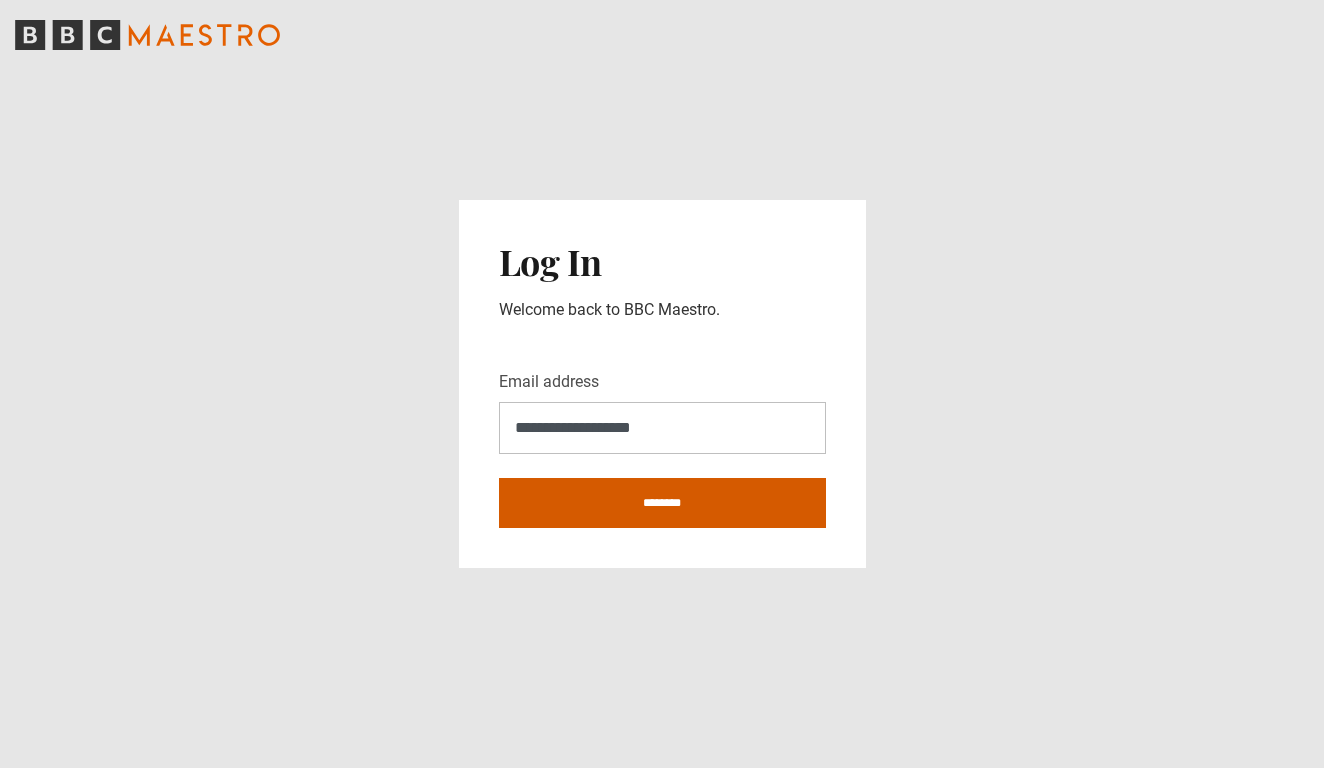 click on "********" at bounding box center (662, 503) 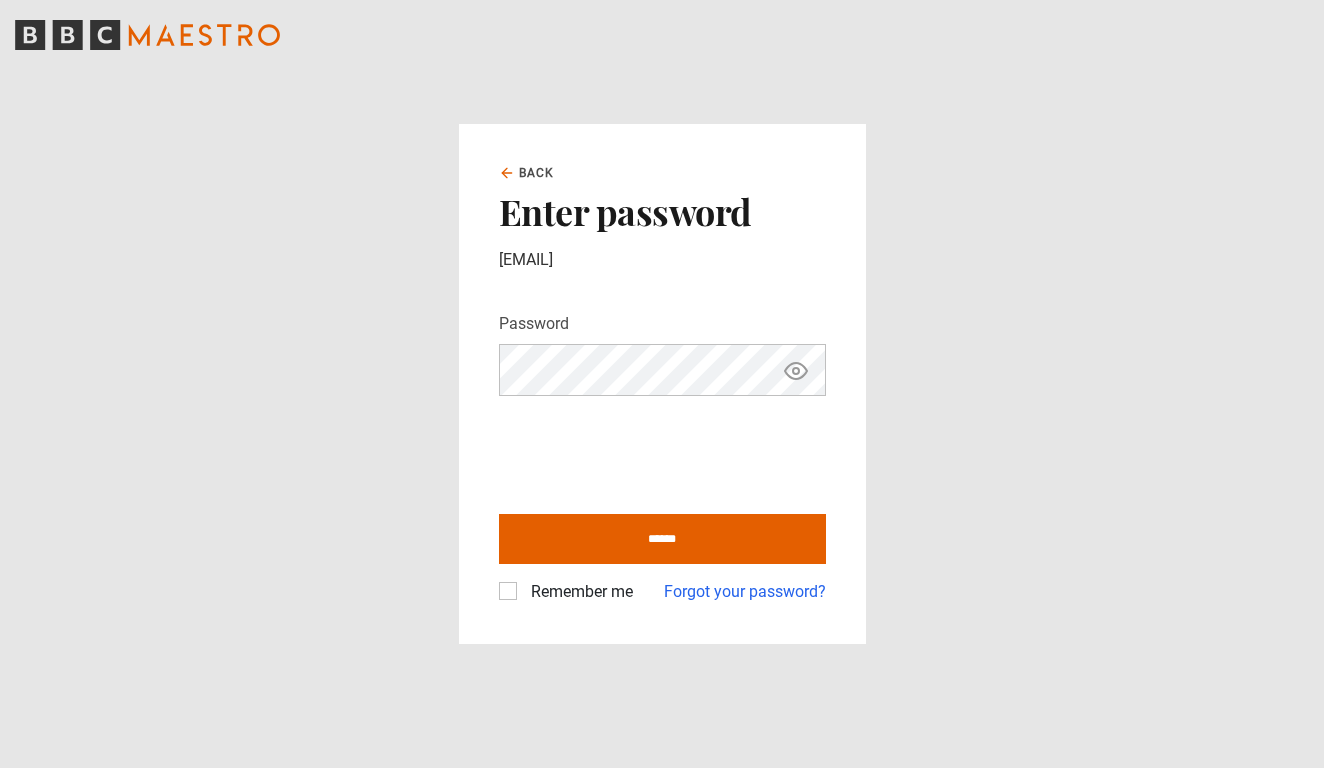 scroll, scrollTop: 0, scrollLeft: 0, axis: both 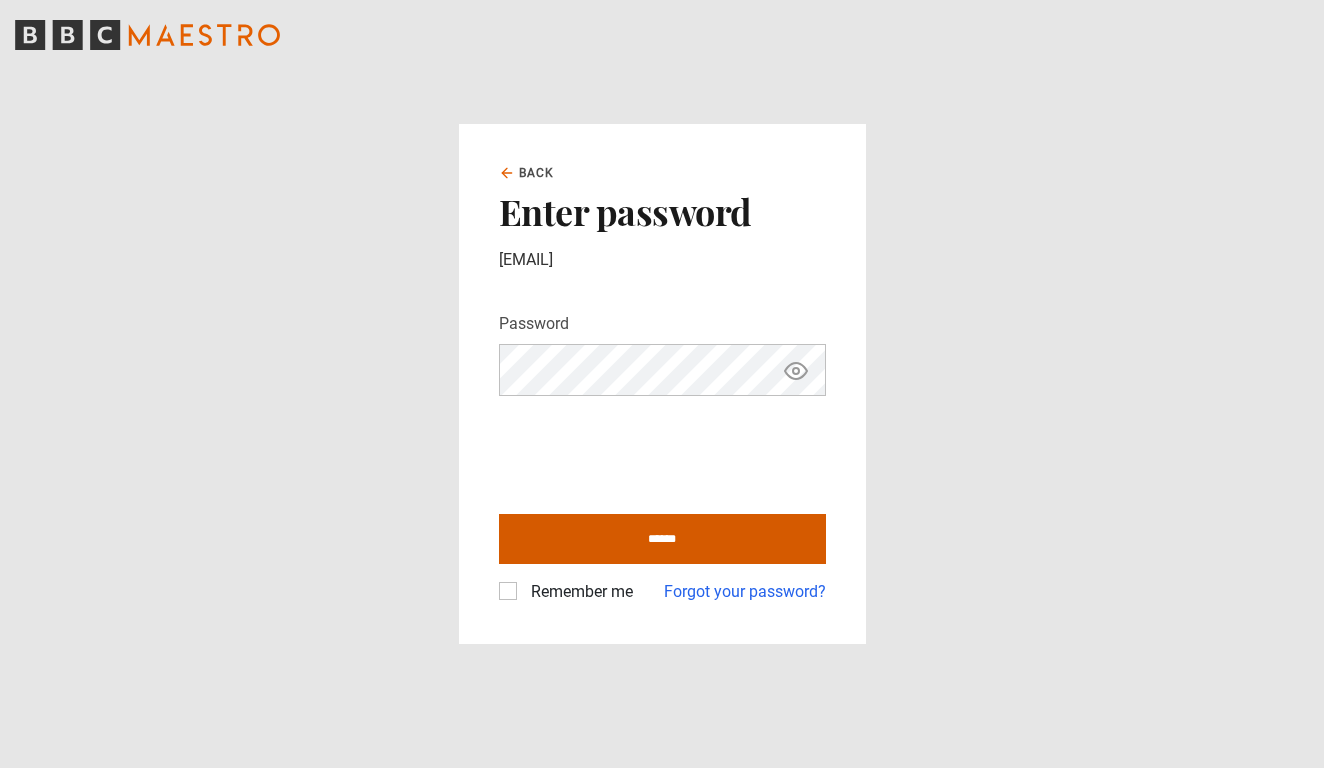 click on "******" at bounding box center (662, 539) 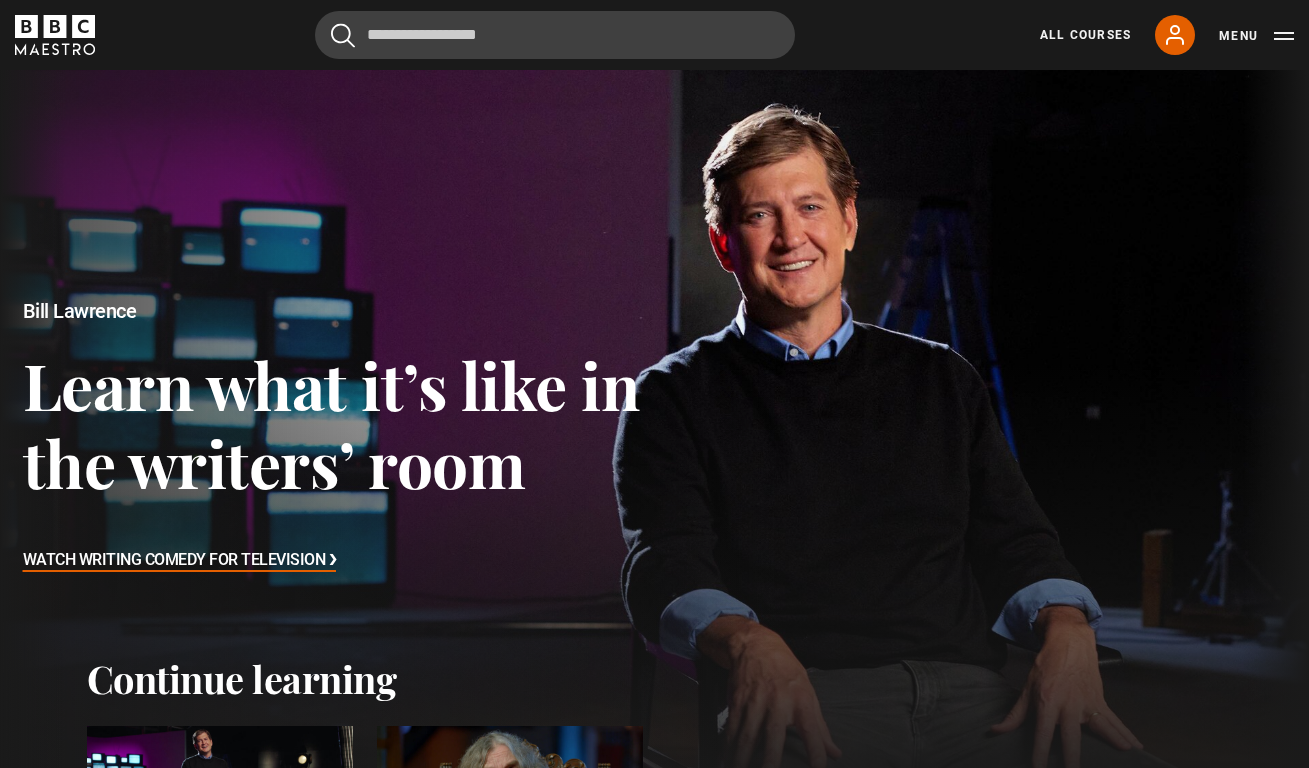 scroll, scrollTop: 0, scrollLeft: 0, axis: both 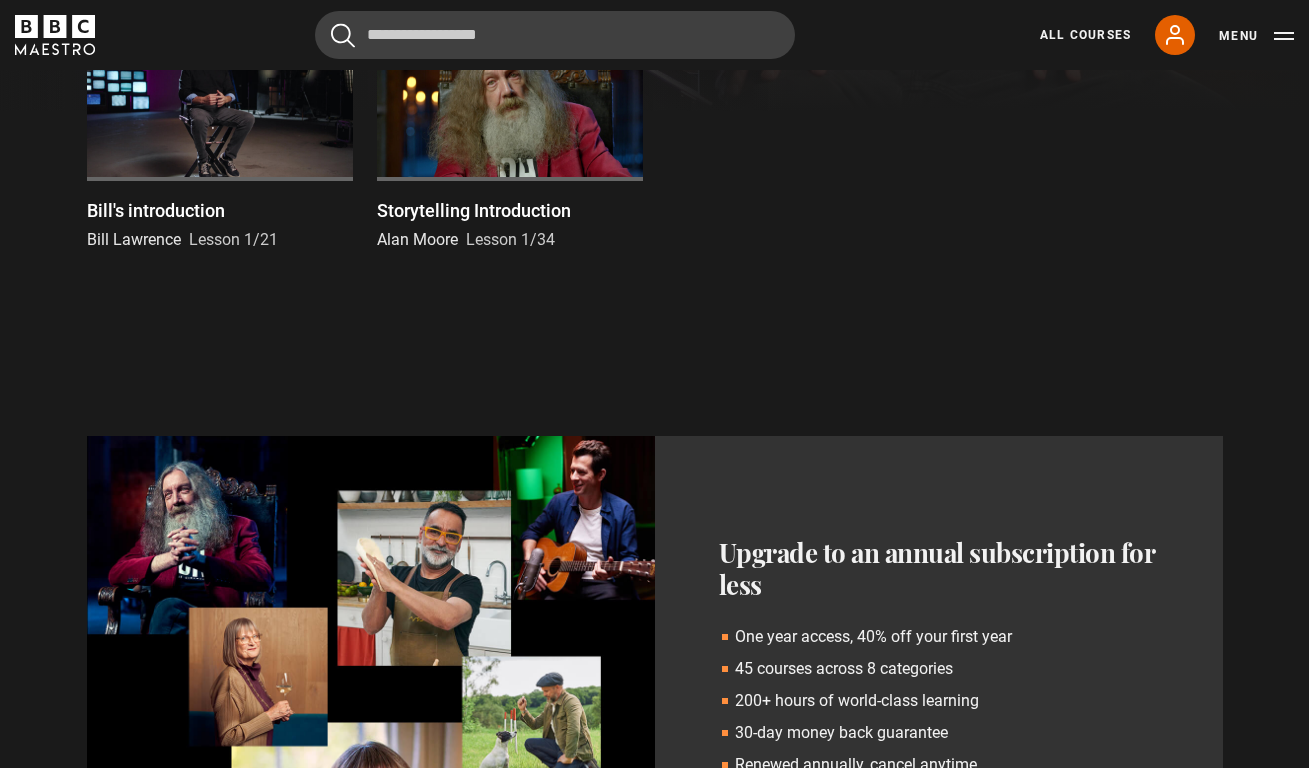 click on "Skip to main content
Cancel
Courses
Previous courses
Next courses
Agatha Christie Writing 12  Related Lessons New Ago Perrone Mastering Mixology 22  Related Lessons New Isabel Allende Magical Storytelling 22  Related Lessons New Evy Poumpouras The Art of Influence 24  Related Lessons New Trinny Woodall Thriving in Business 24  Related Lessons Beata Heuman Interior Design 20  Related Lessons New Eric Vetro Sing Like the Stars 31  Related Lessons Stephanie Romiszewski  Sleep Better 21  Related Lessons Jo Malone CBE 7" at bounding box center [654, 2527] 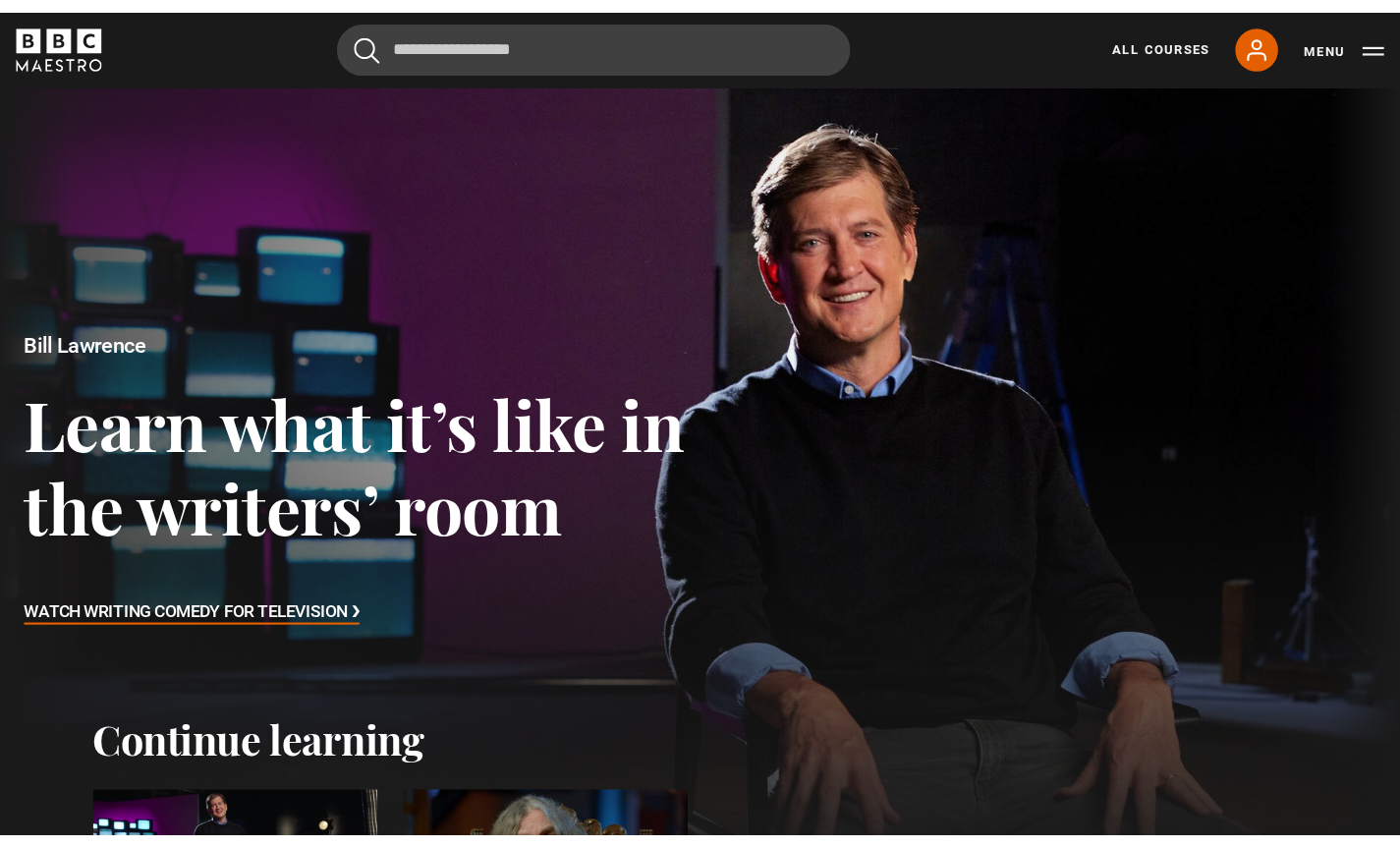 scroll, scrollTop: 0, scrollLeft: 0, axis: both 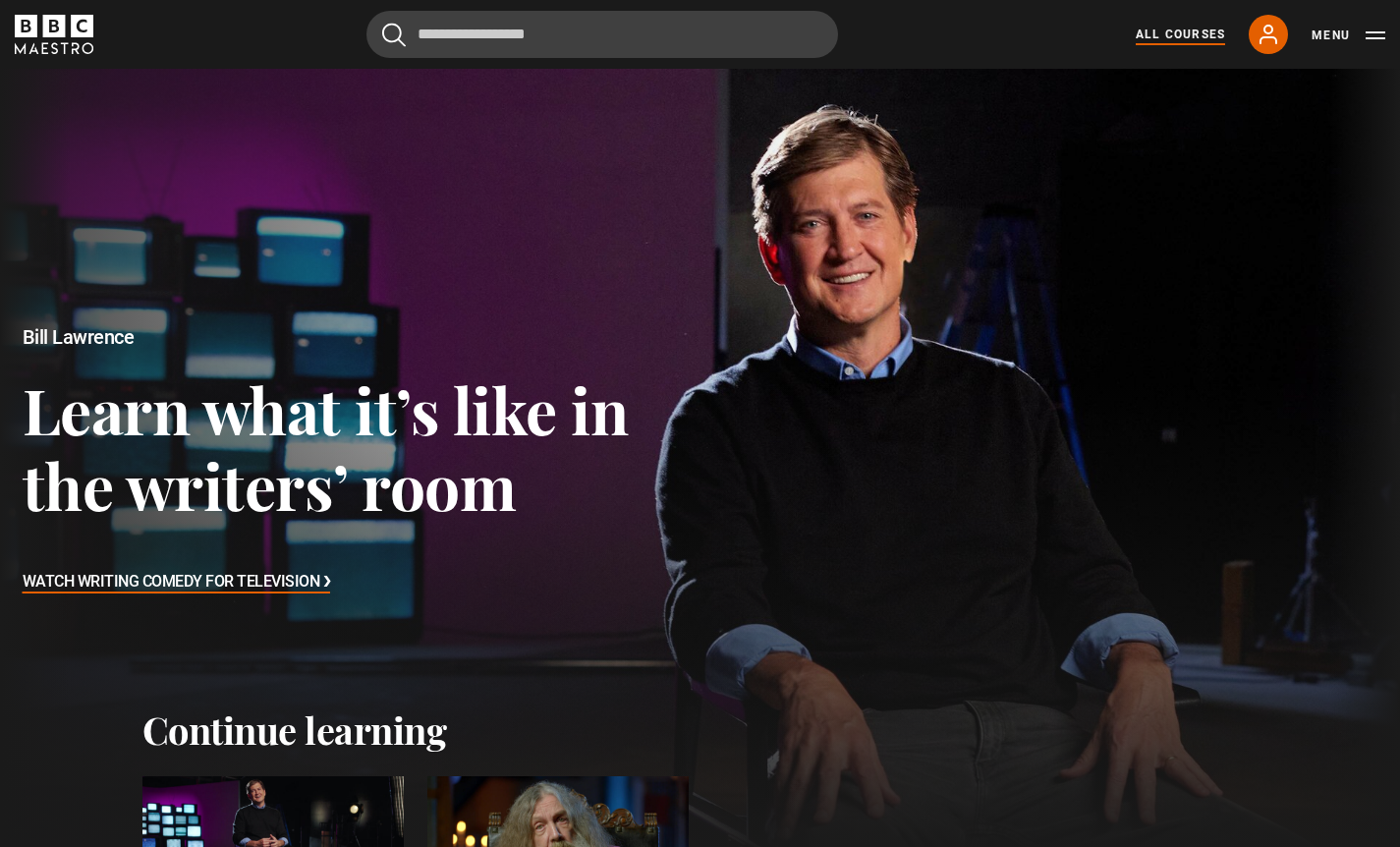 click on "All Courses" at bounding box center (1180, 34) 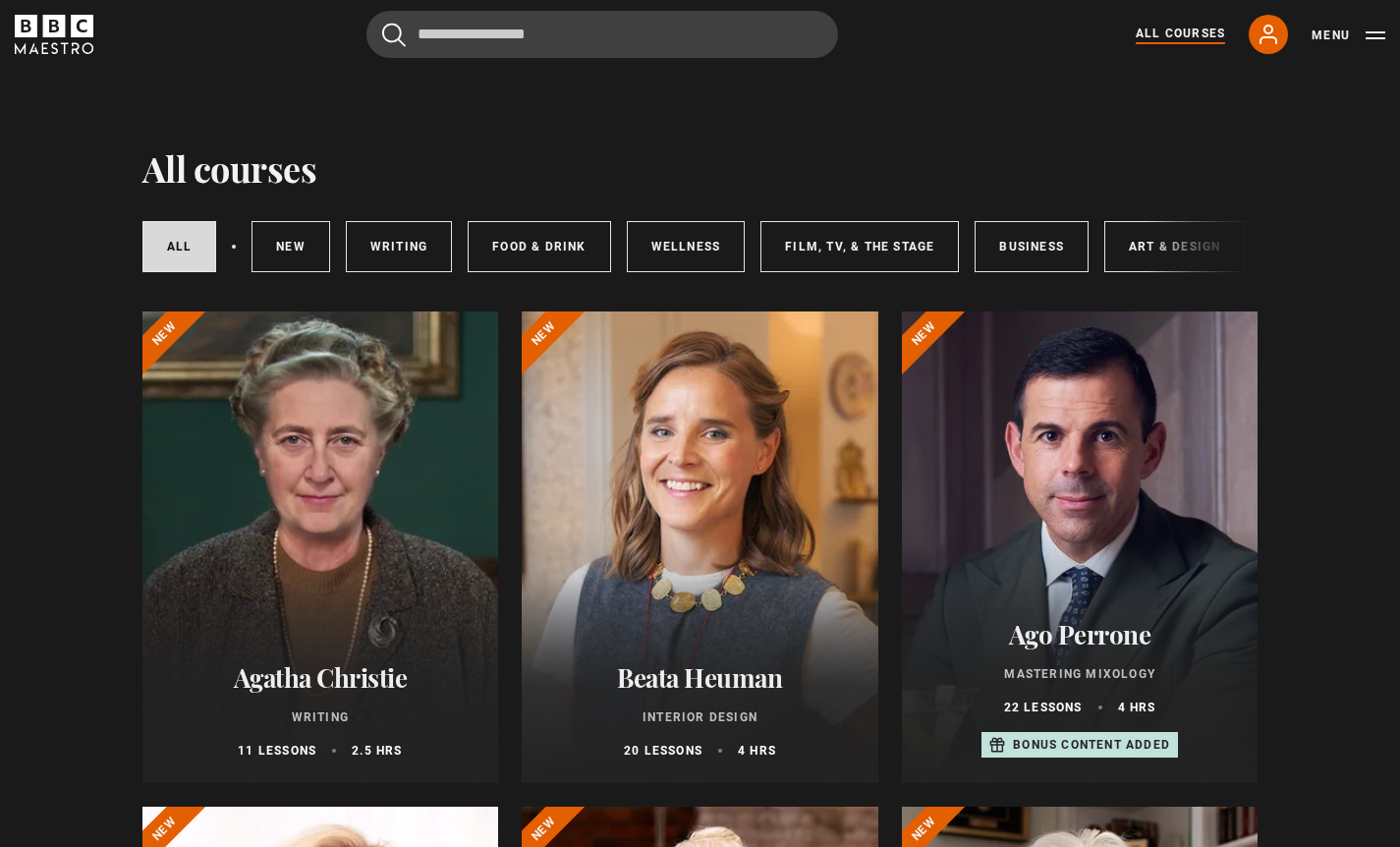 scroll, scrollTop: 0, scrollLeft: 0, axis: both 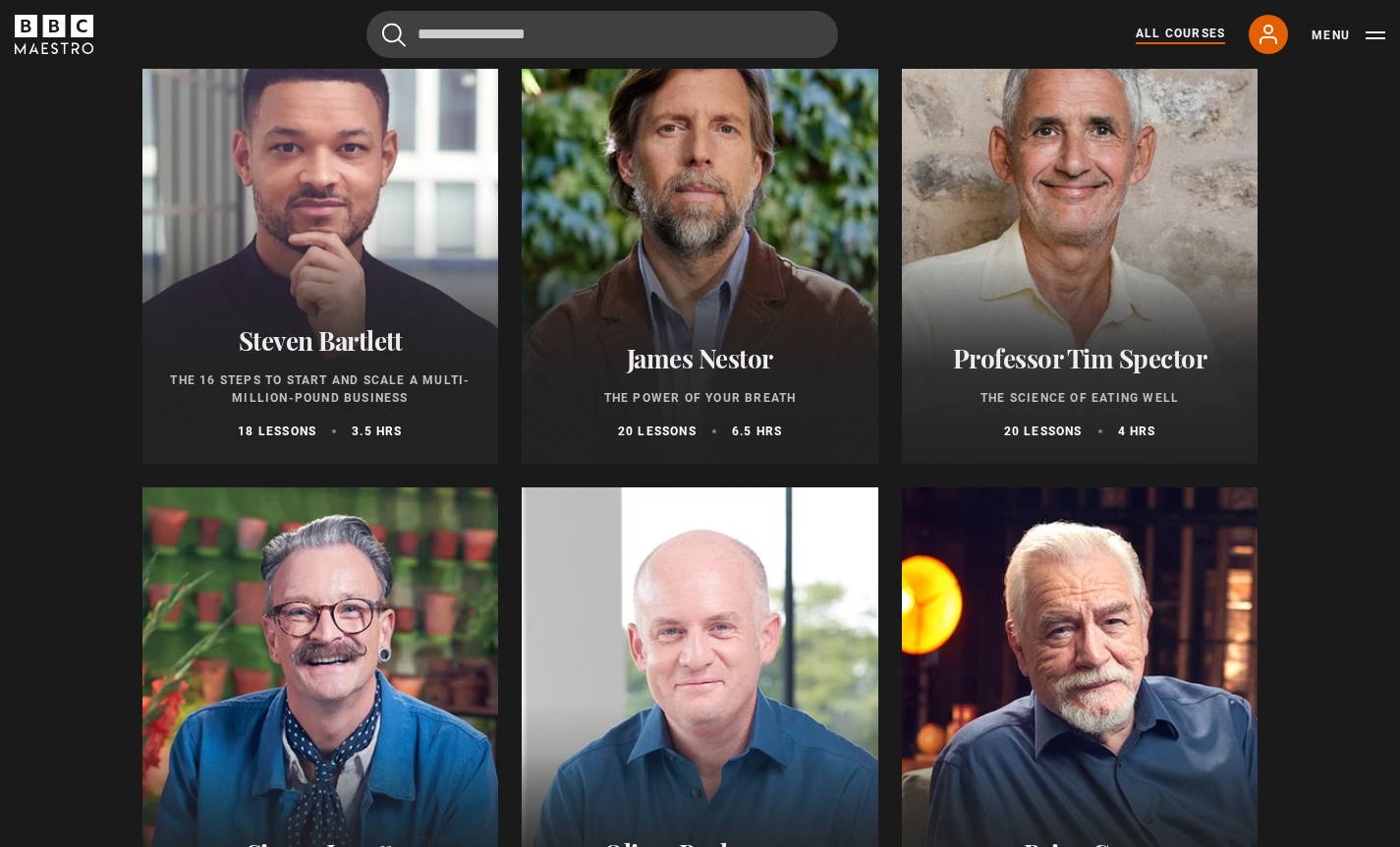 click on "Professor Tim Spector" at bounding box center (1080, 358) 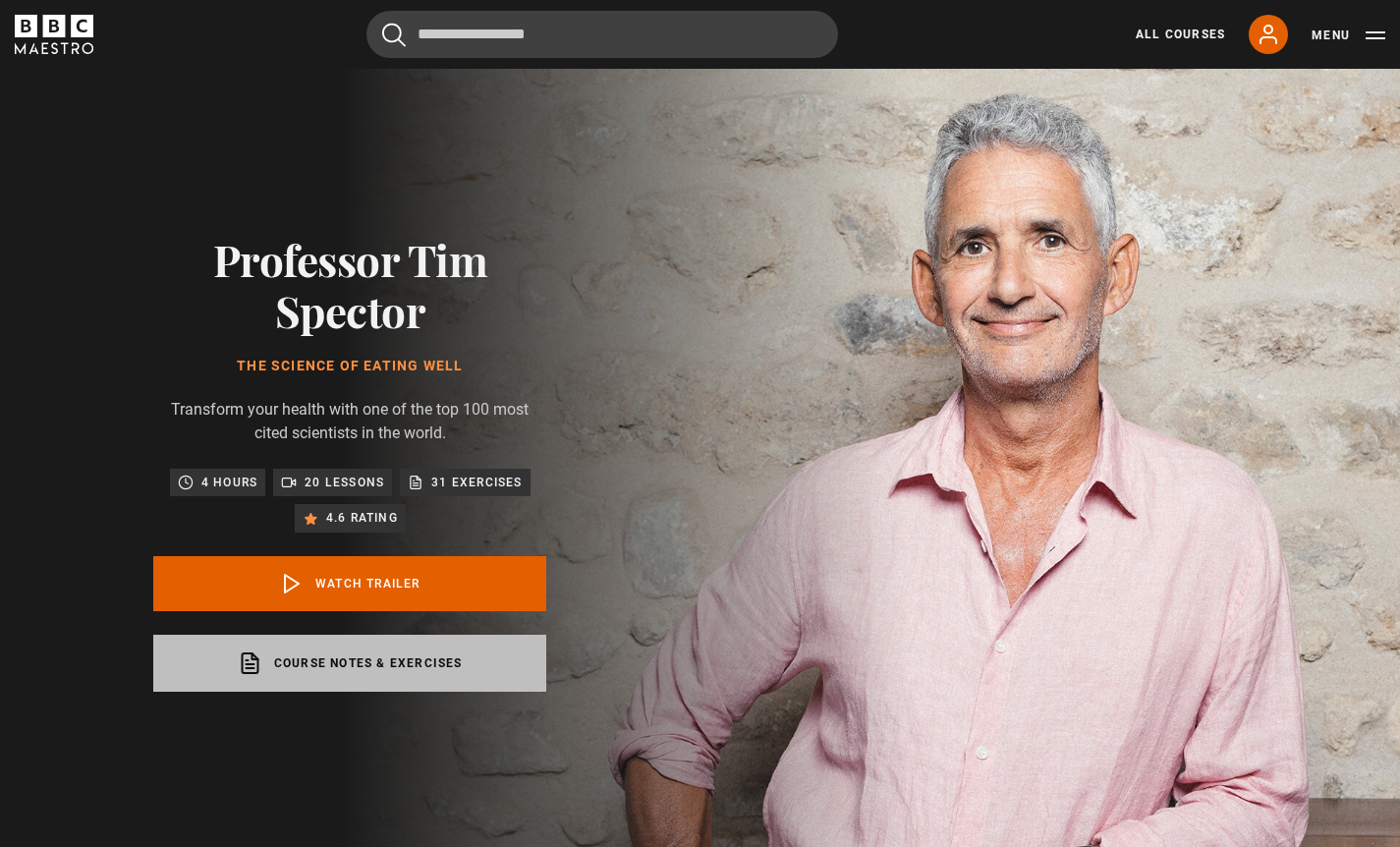 scroll, scrollTop: 0, scrollLeft: 0, axis: both 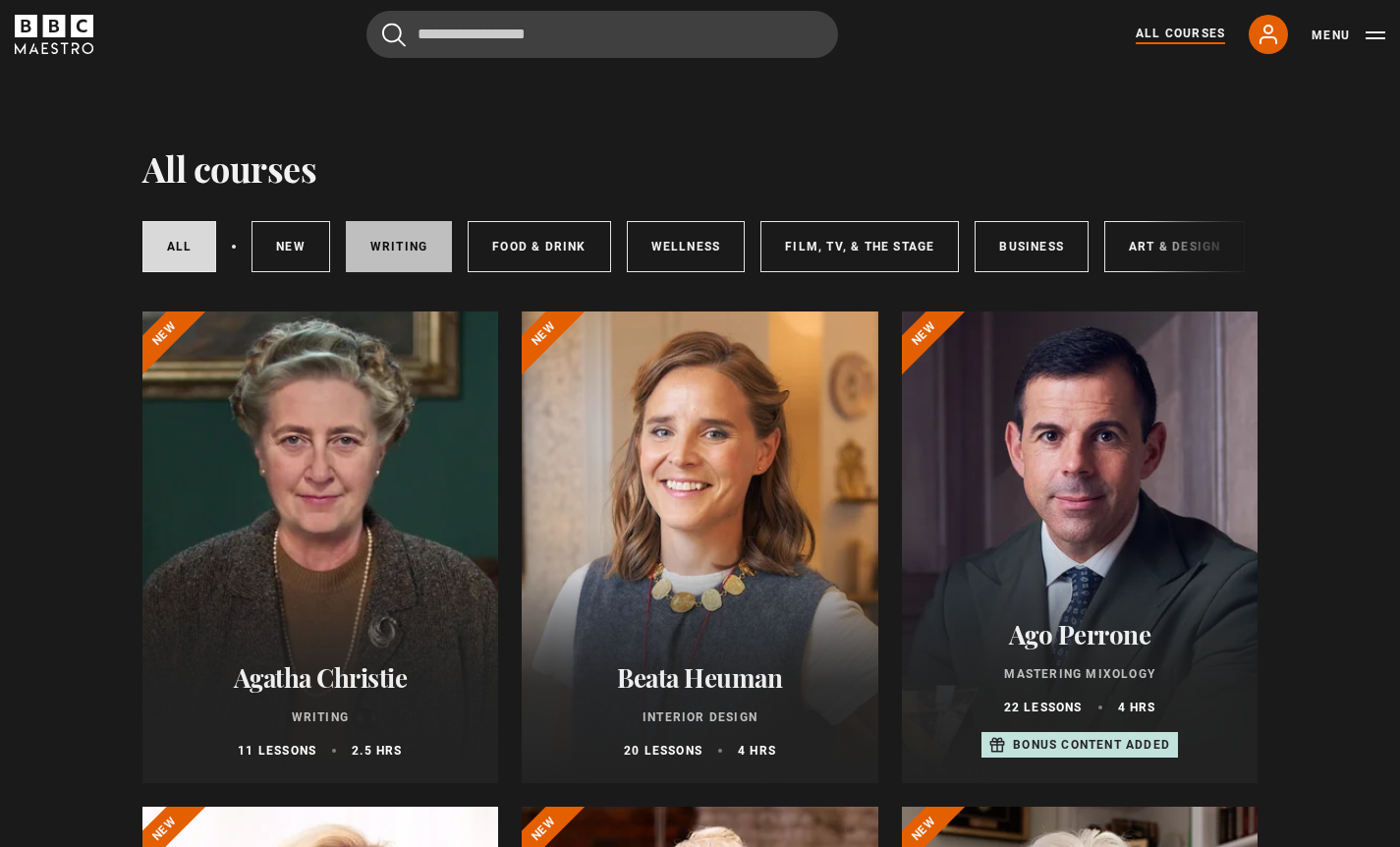 click on "Writing" at bounding box center [399, 247] 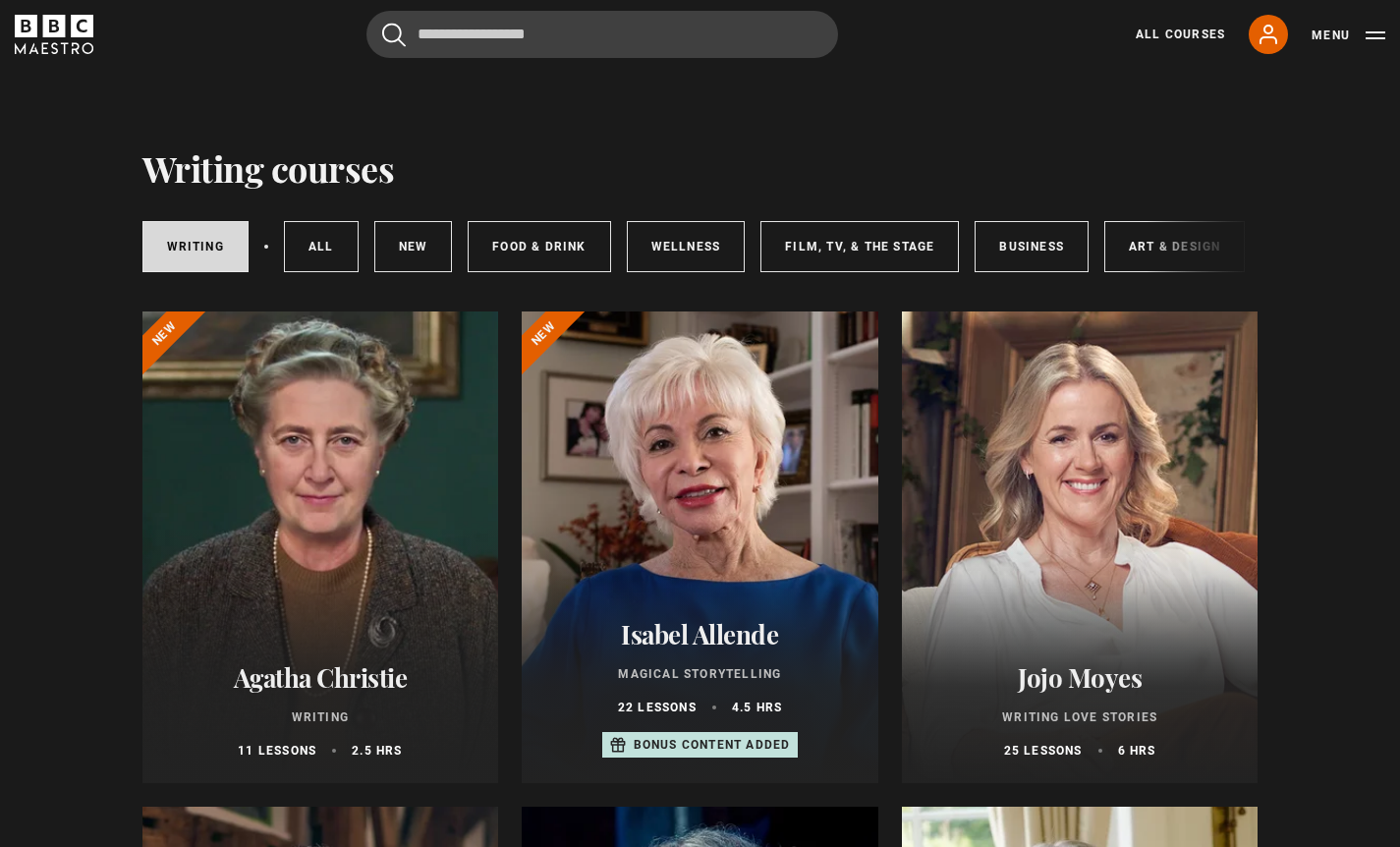 scroll, scrollTop: 0, scrollLeft: 0, axis: both 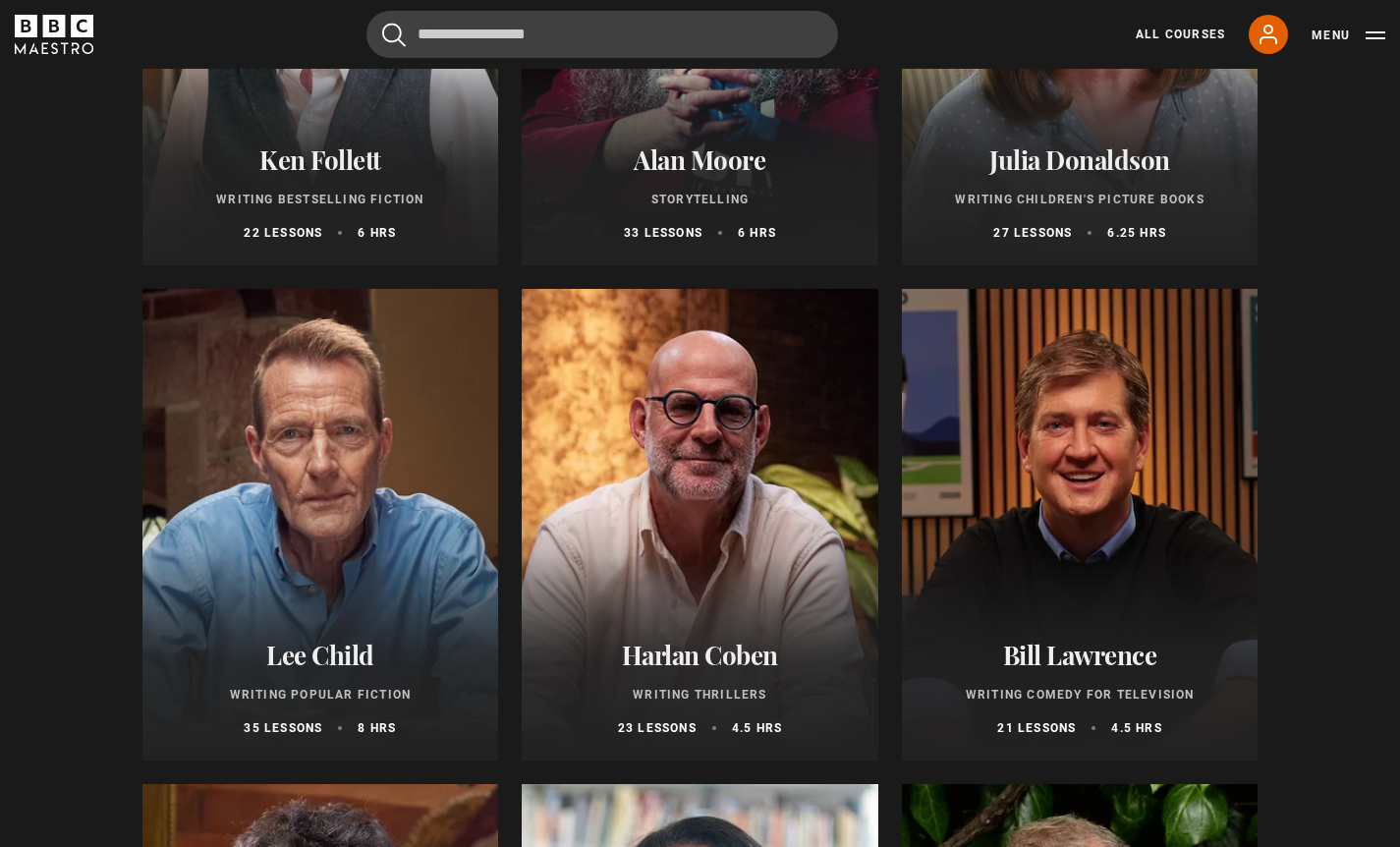 click on "Writing Popular Fiction" at bounding box center (320, 695) 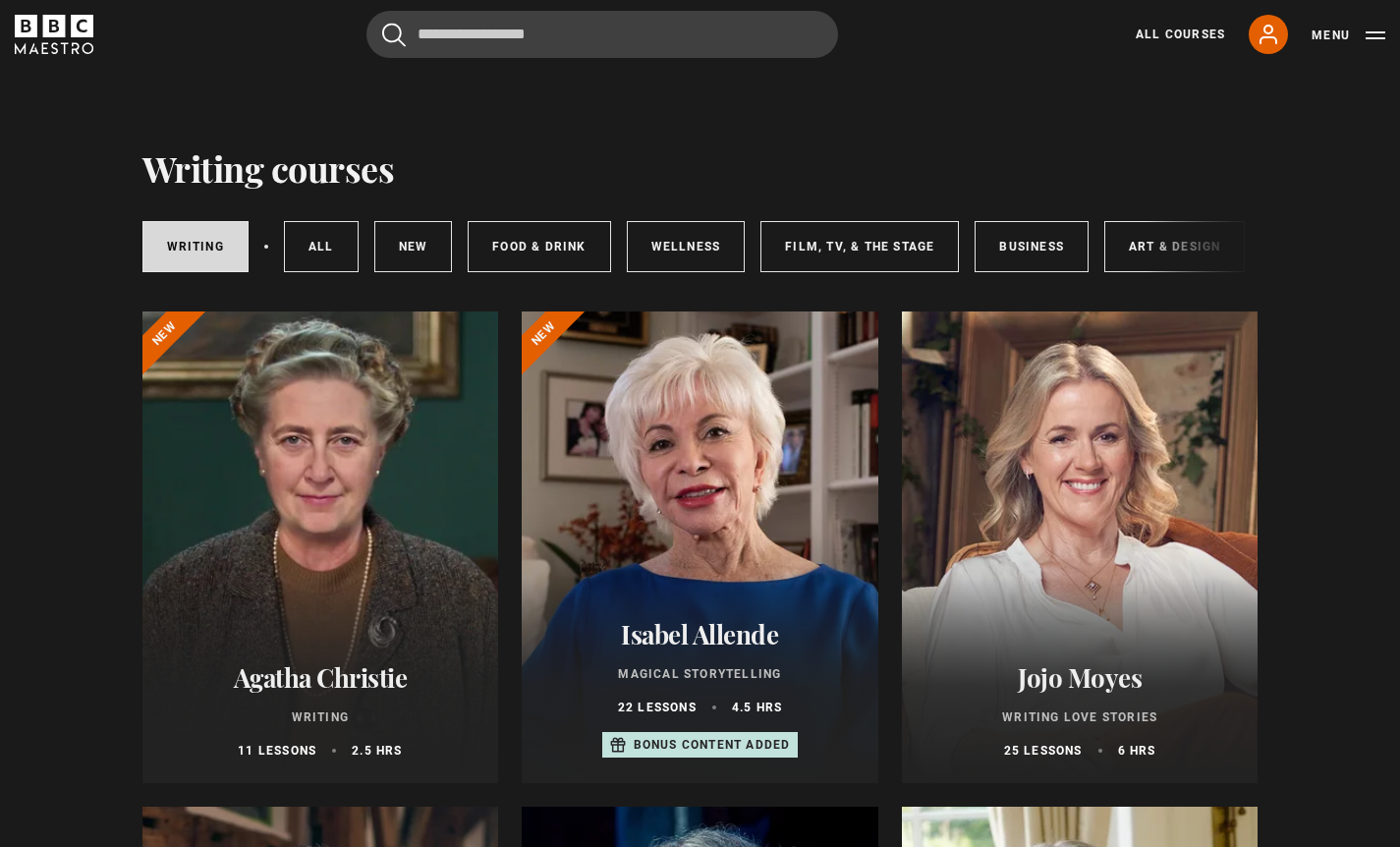 scroll, scrollTop: 1013, scrollLeft: 0, axis: vertical 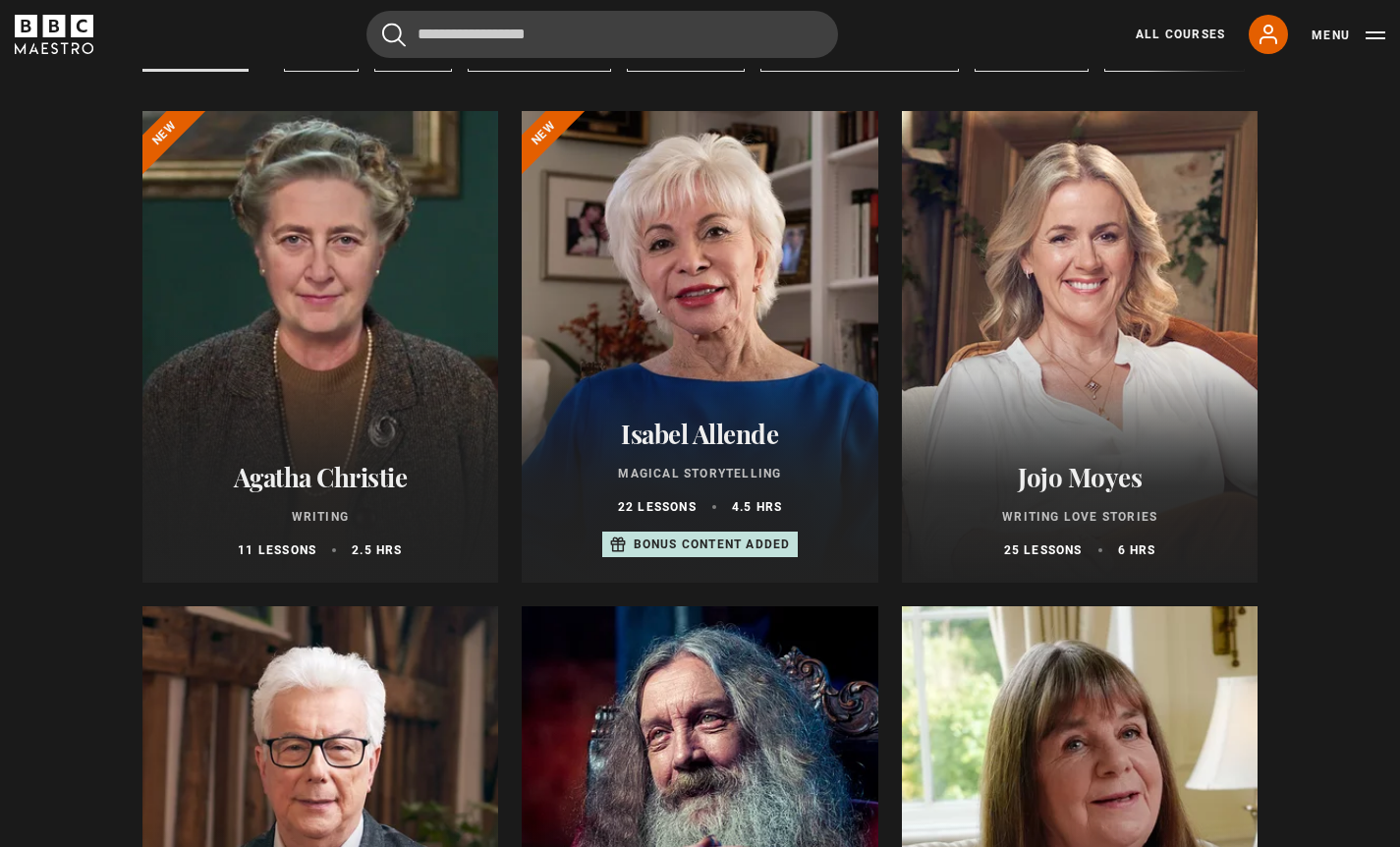 click on "Magical Storytelling" at bounding box center (700, 474) 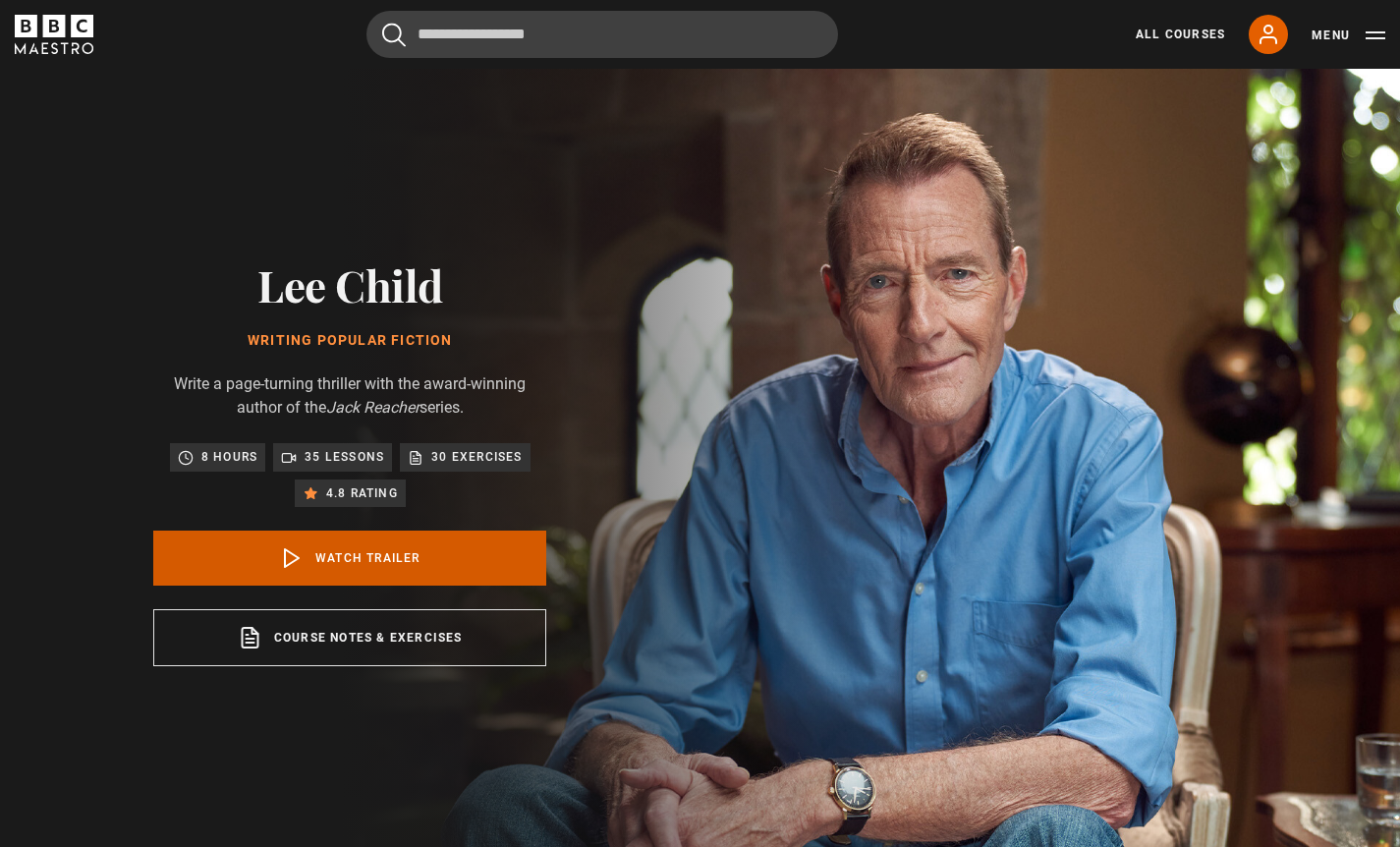 scroll, scrollTop: 0, scrollLeft: 0, axis: both 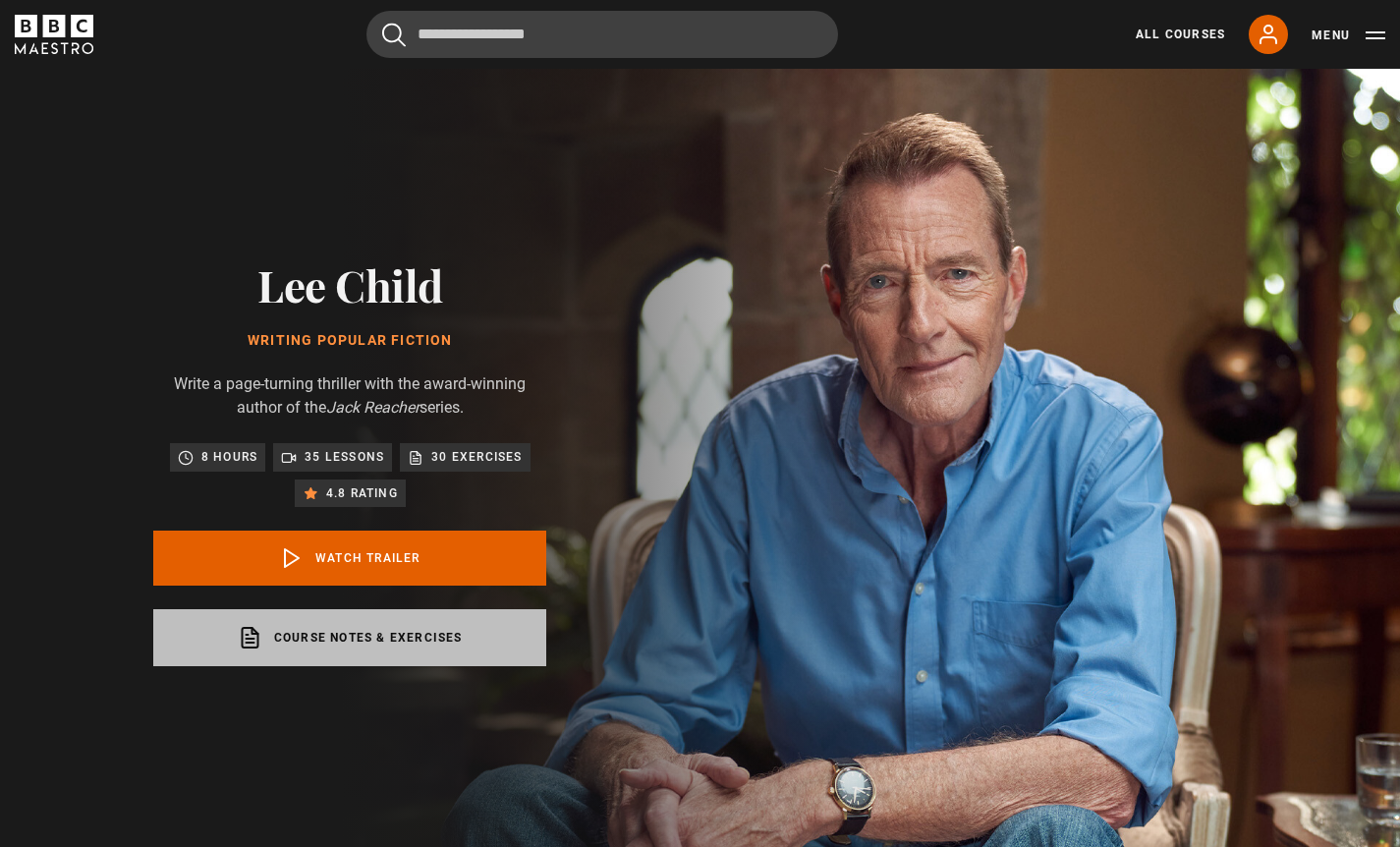 click on "Course notes & exercises
opens in a new tab" at bounding box center [350, 638] 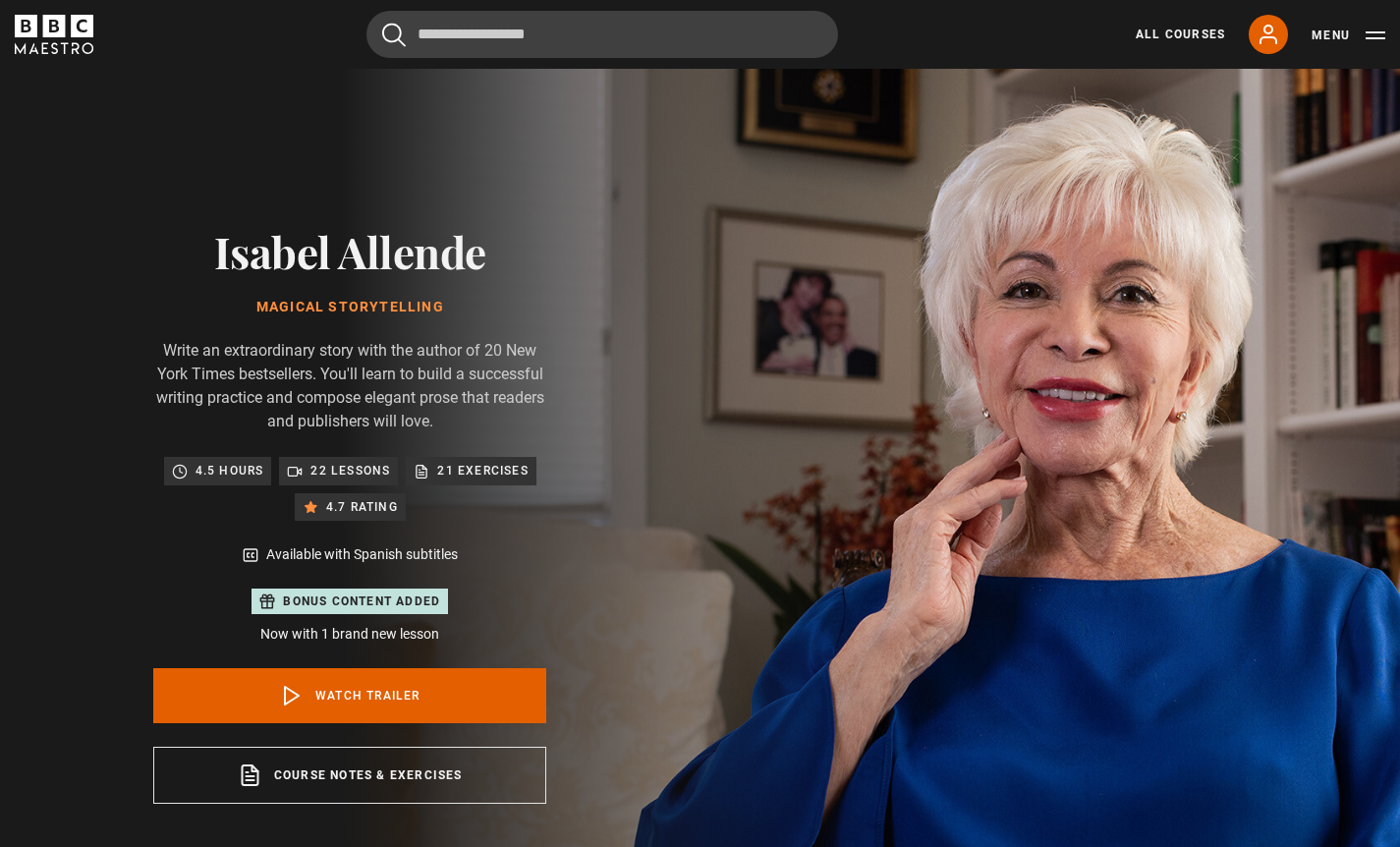 scroll, scrollTop: 0, scrollLeft: 0, axis: both 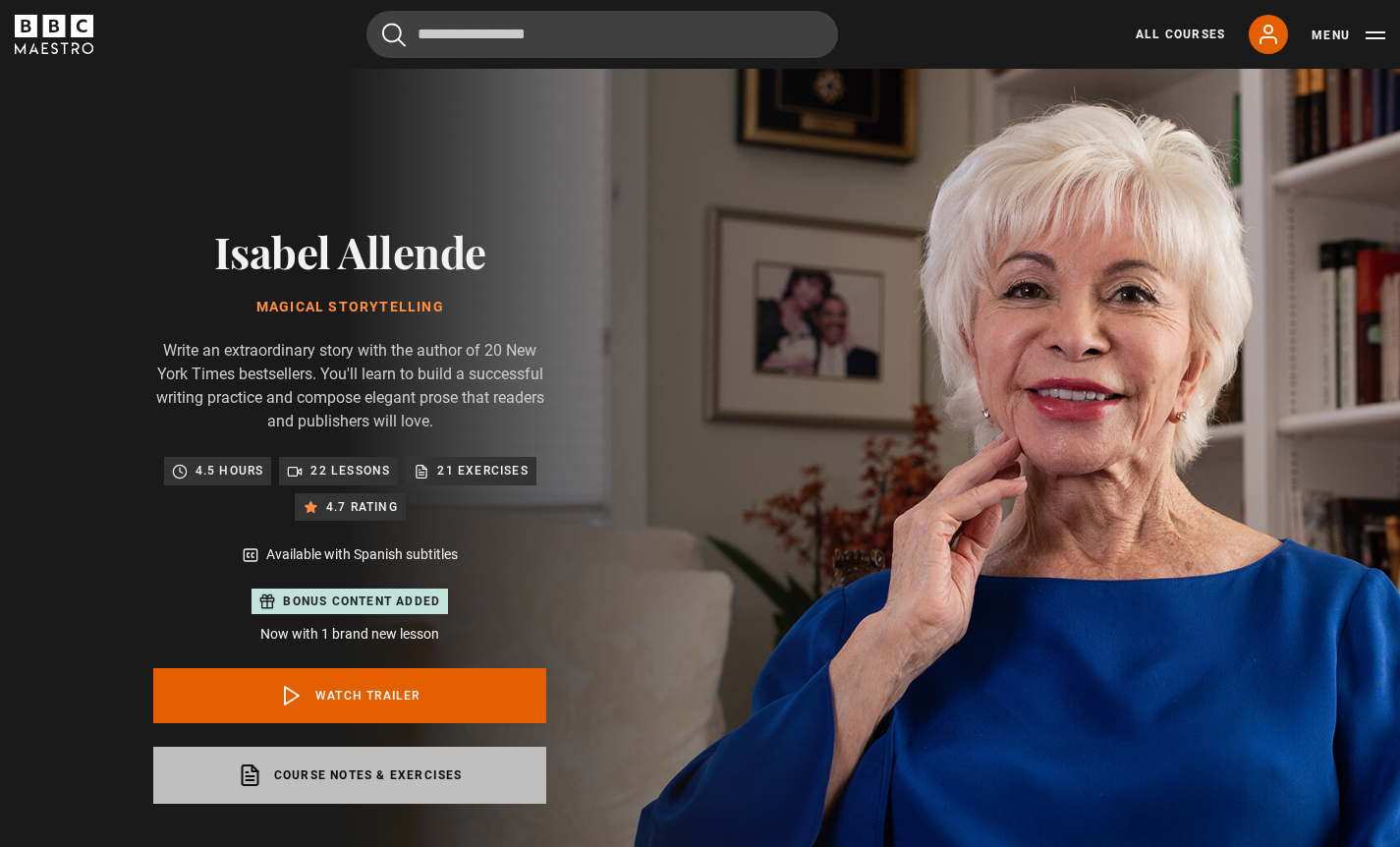 click on "Course notes & exercises
opens in a new tab" at bounding box center (350, 775) 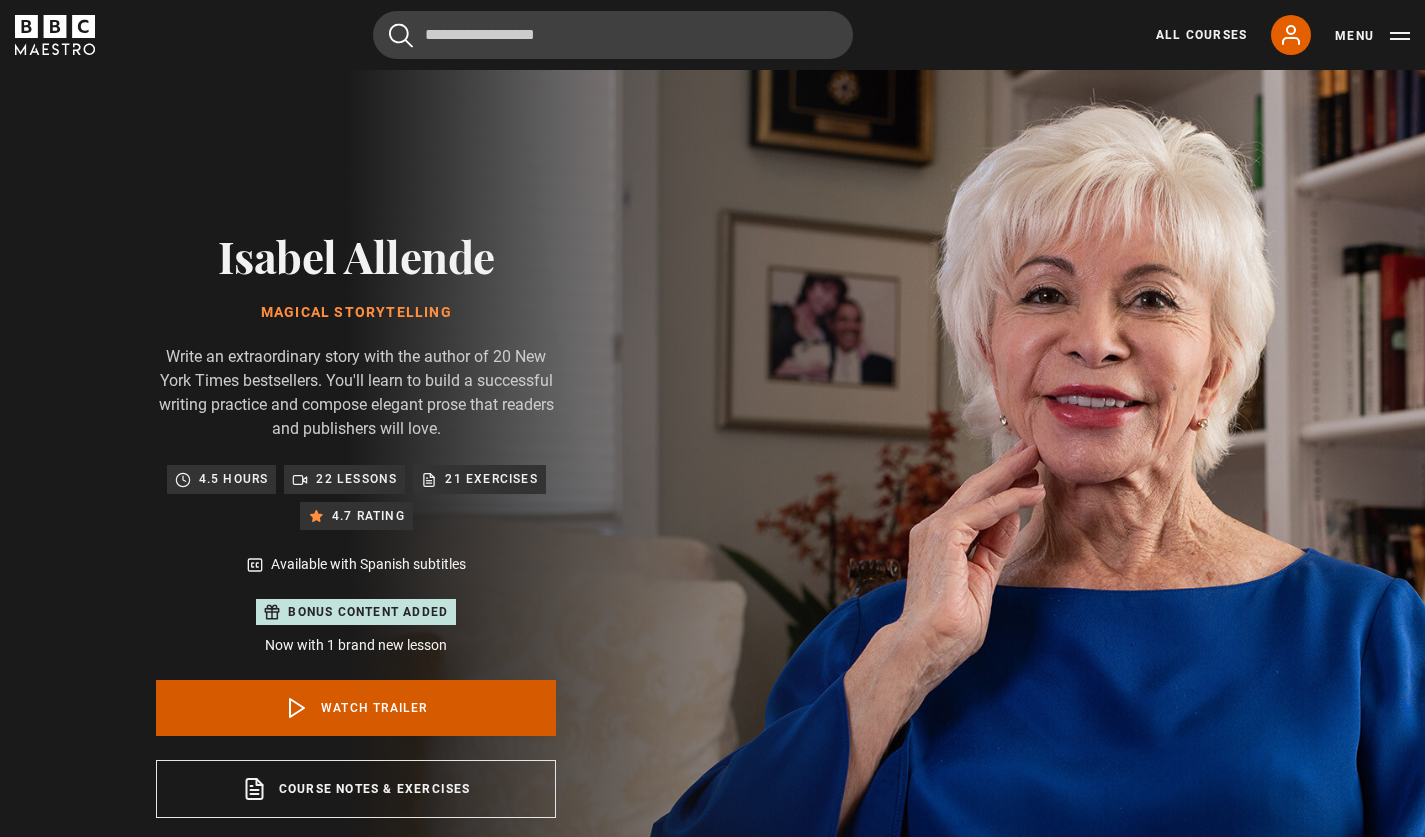click on "Watch Trailer" at bounding box center (356, 708) 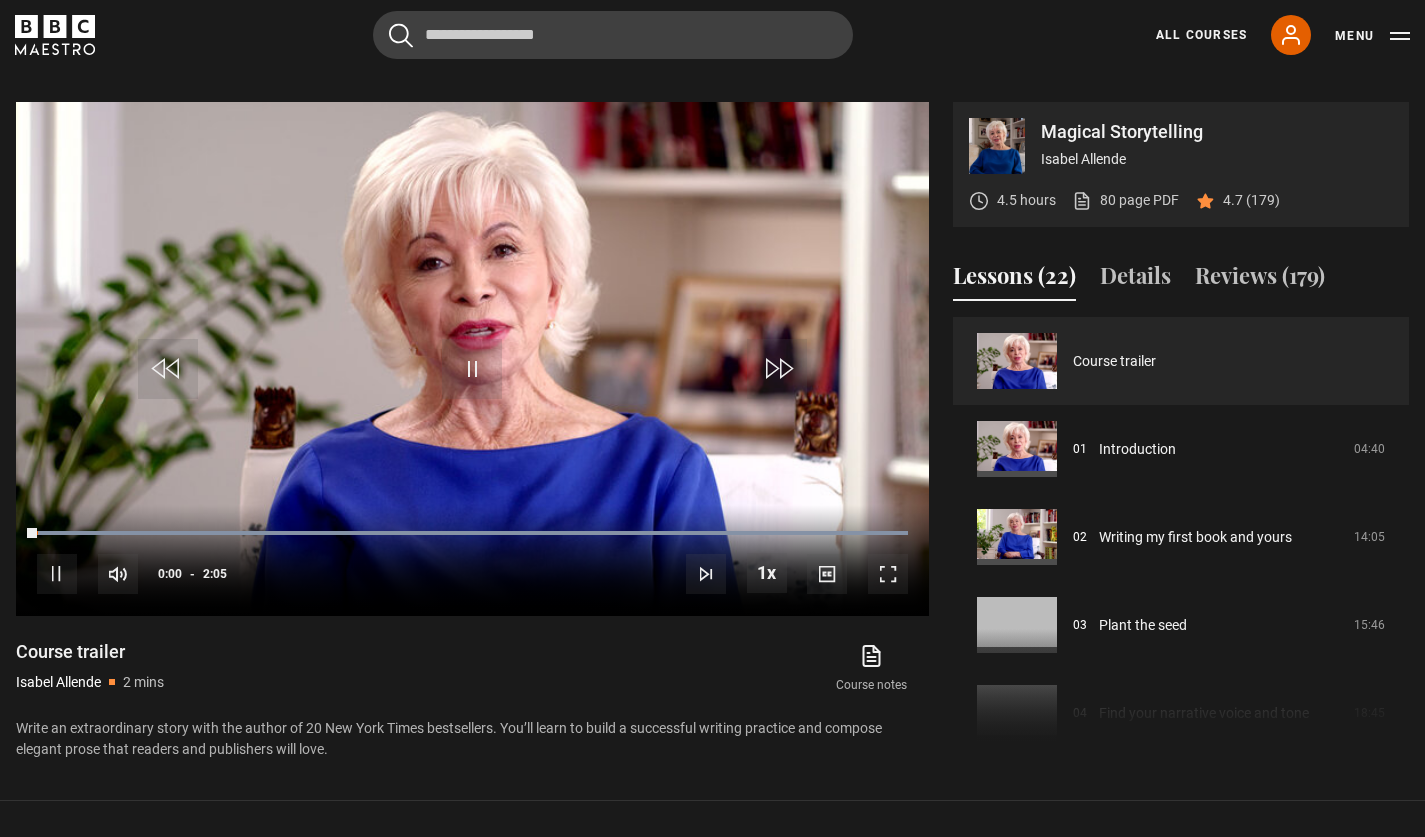 scroll, scrollTop: 968, scrollLeft: 0, axis: vertical 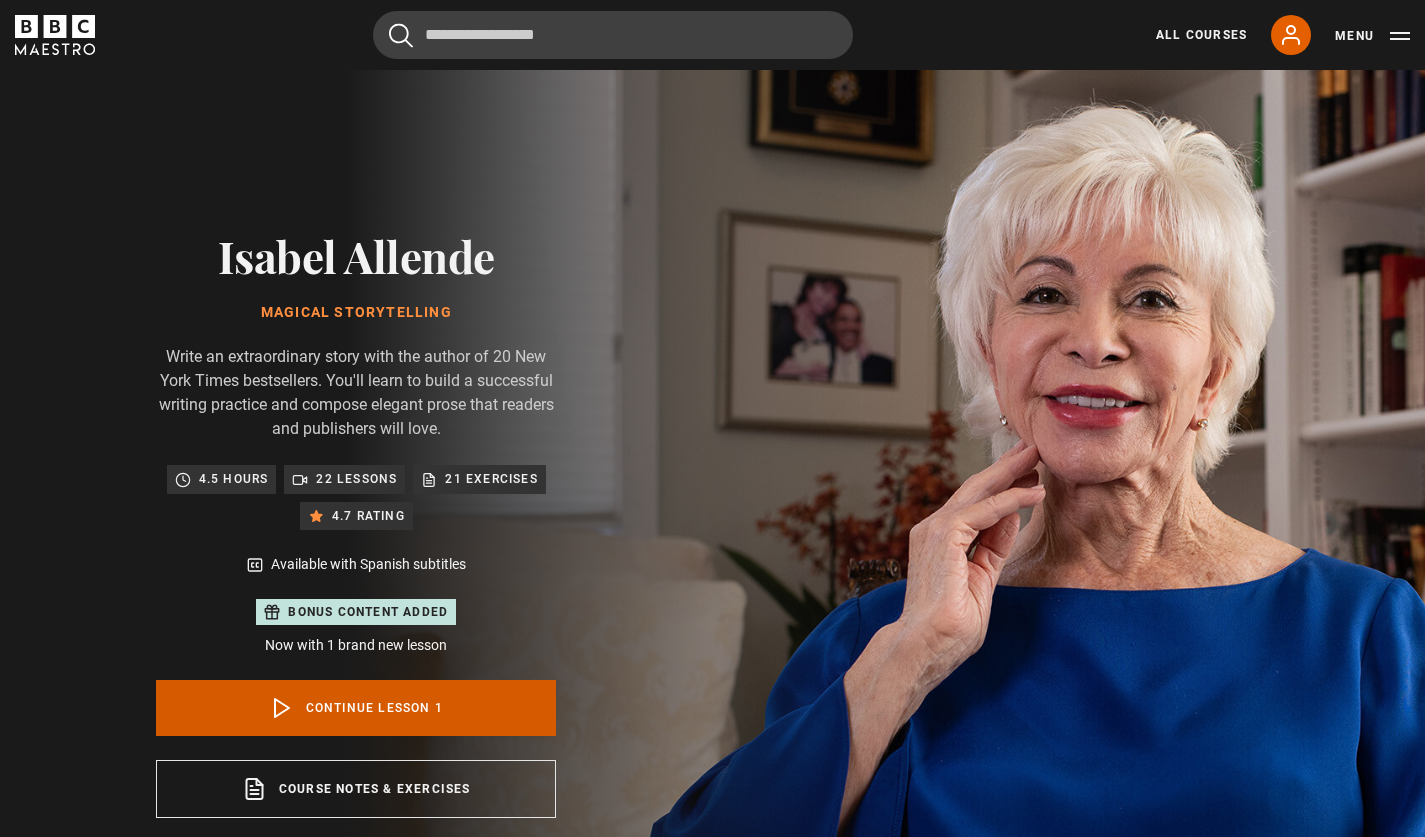 click on "Continue lesson 1" at bounding box center [356, 708] 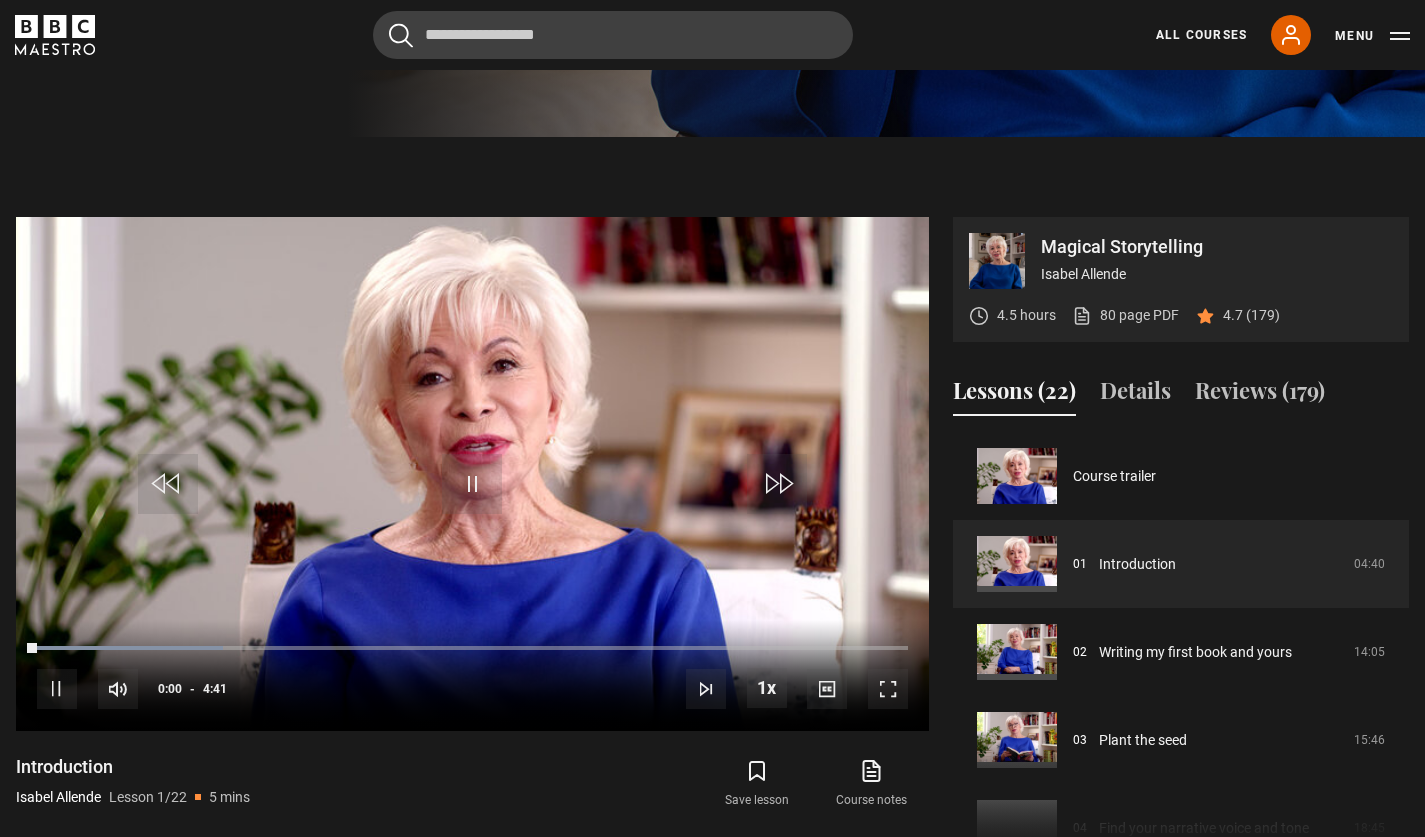 scroll, scrollTop: 968, scrollLeft: 0, axis: vertical 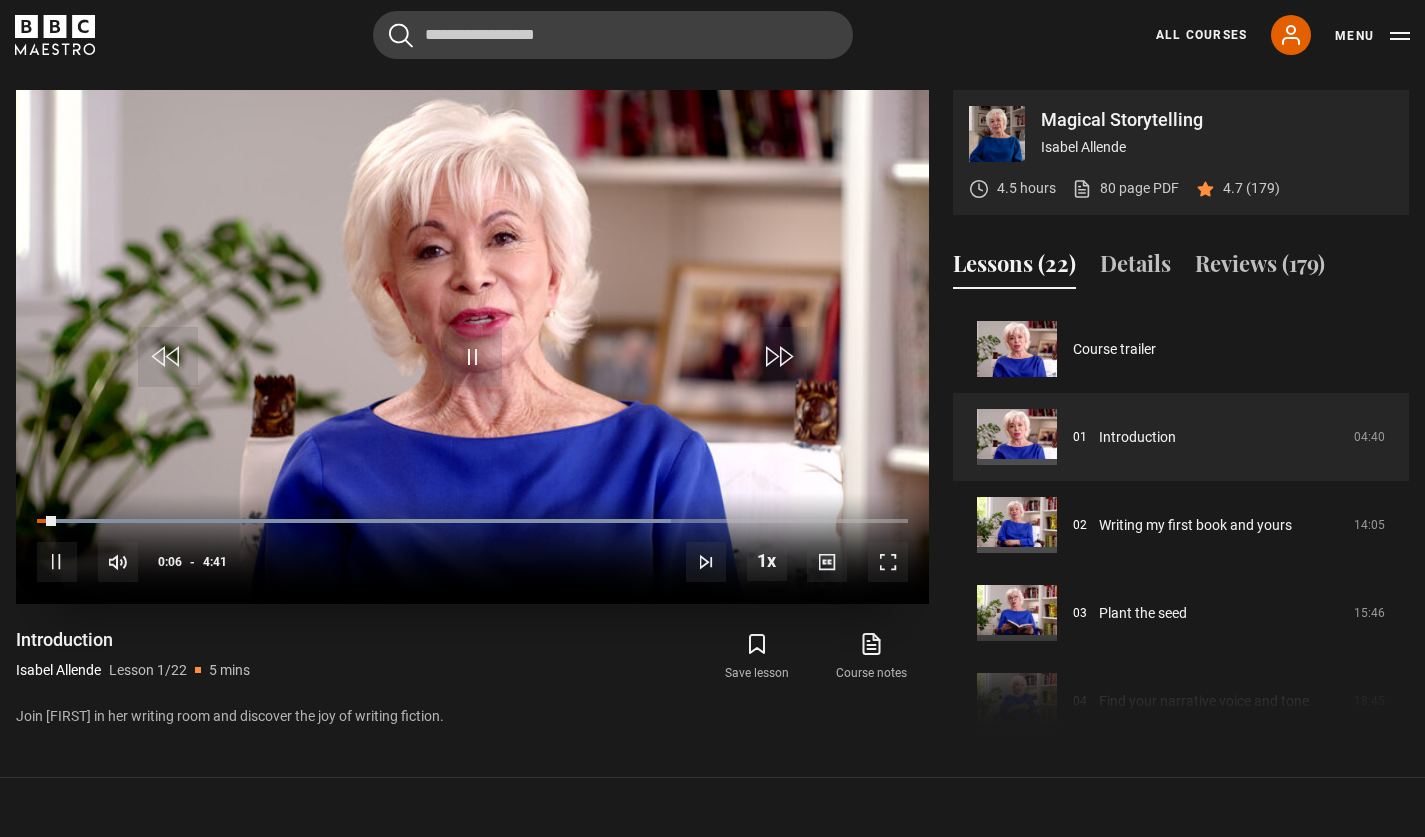 click at bounding box center [888, 562] 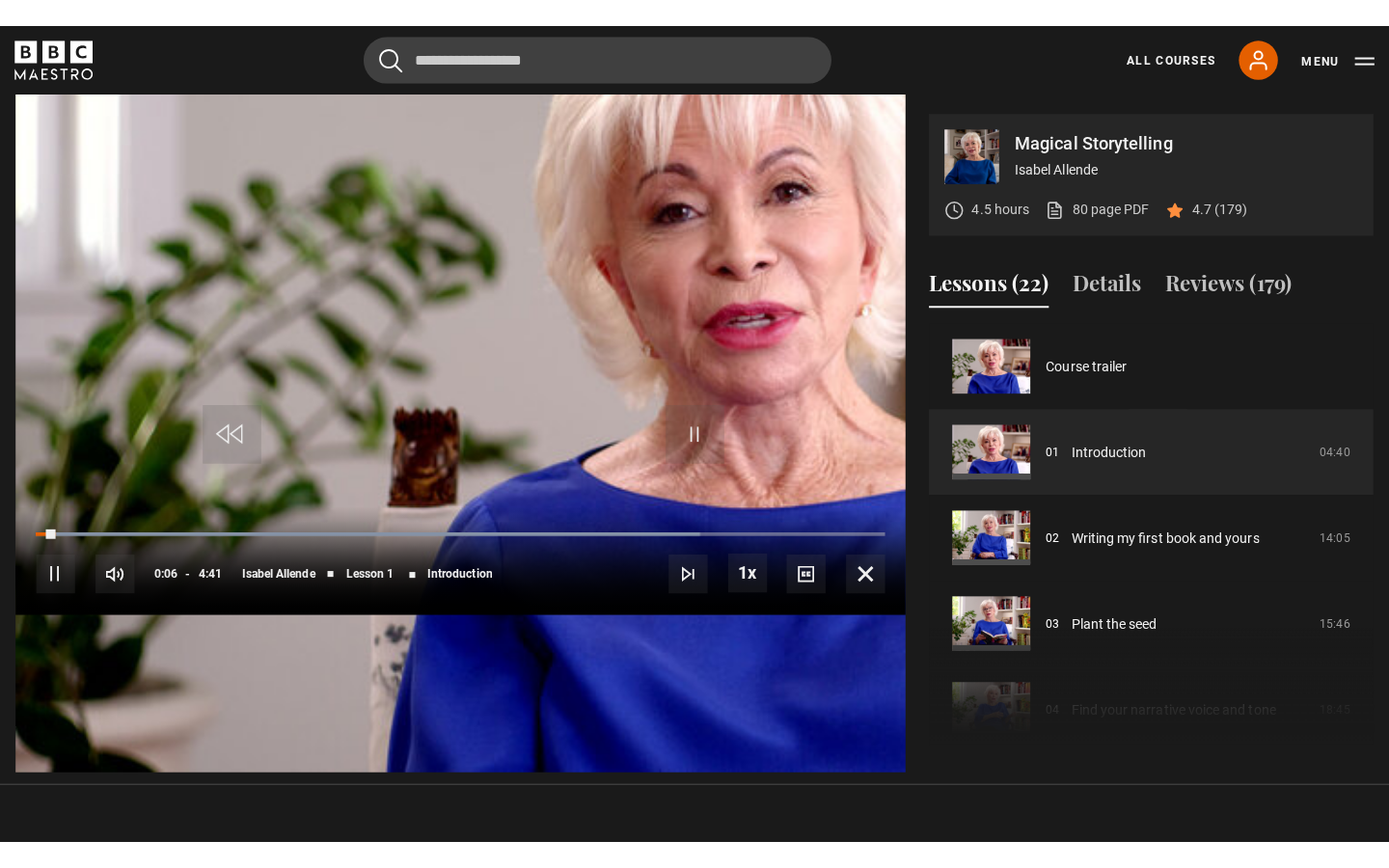 scroll, scrollTop: 0, scrollLeft: 0, axis: both 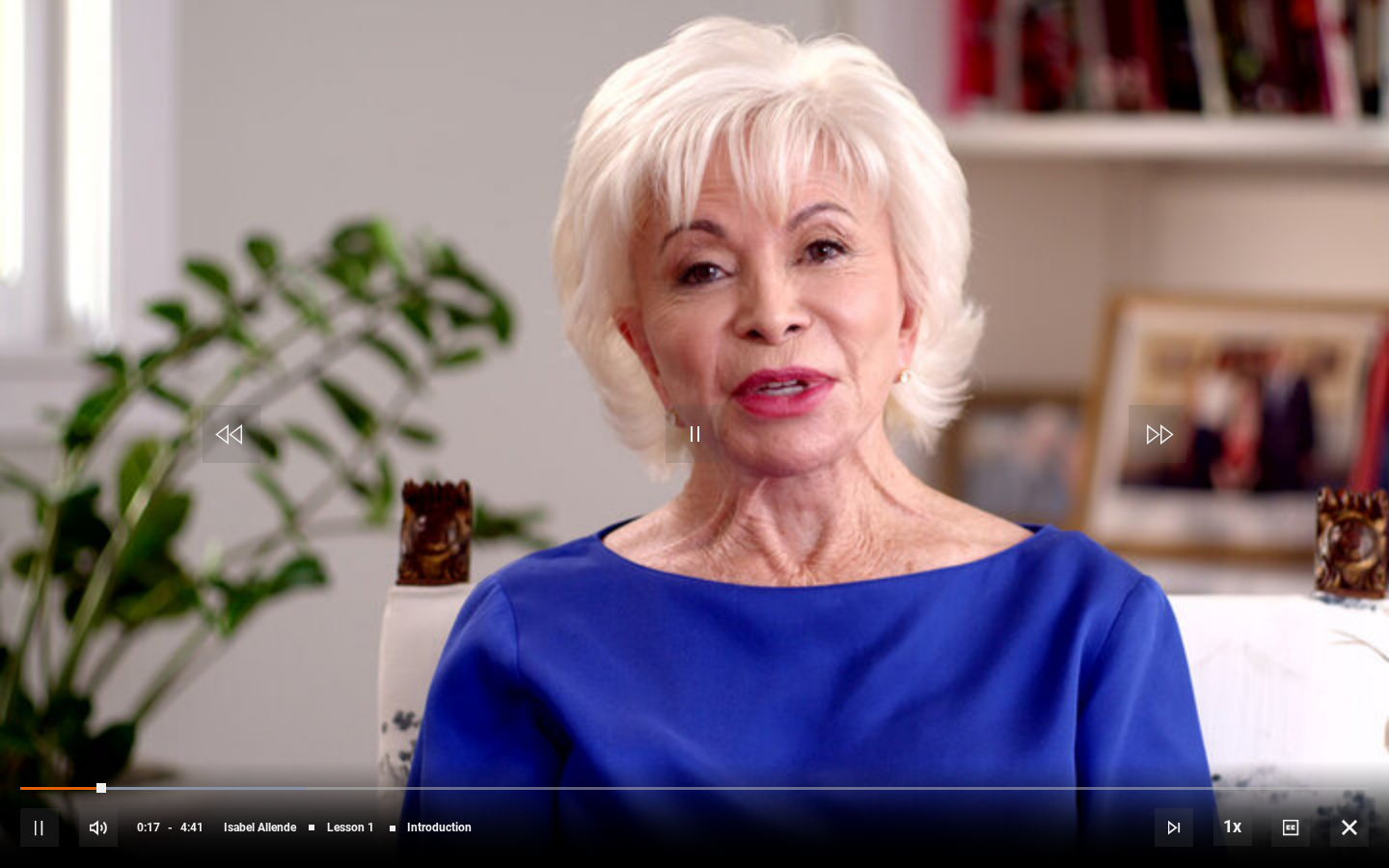 click at bounding box center [694, 434] 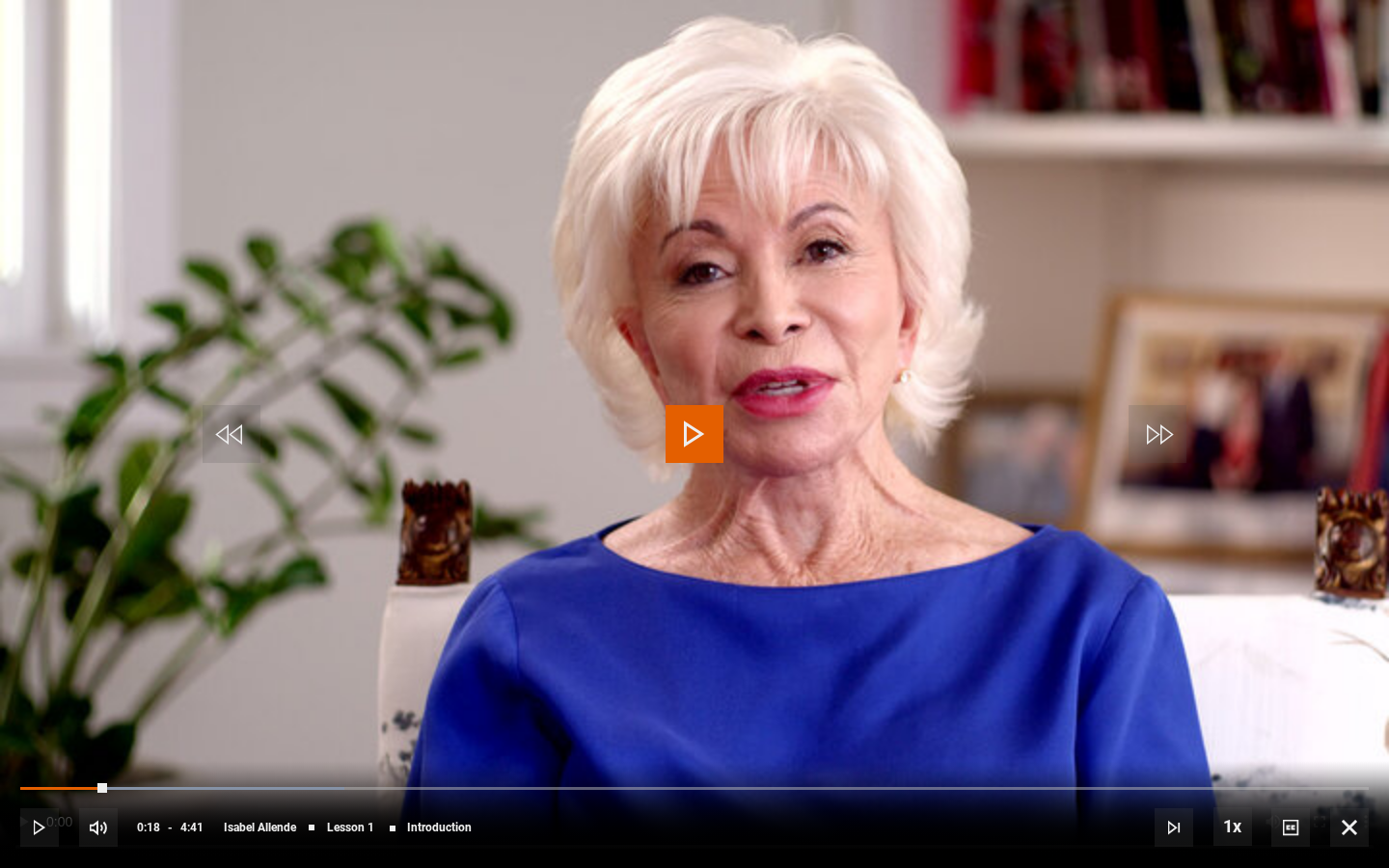 click at bounding box center [694, 434] 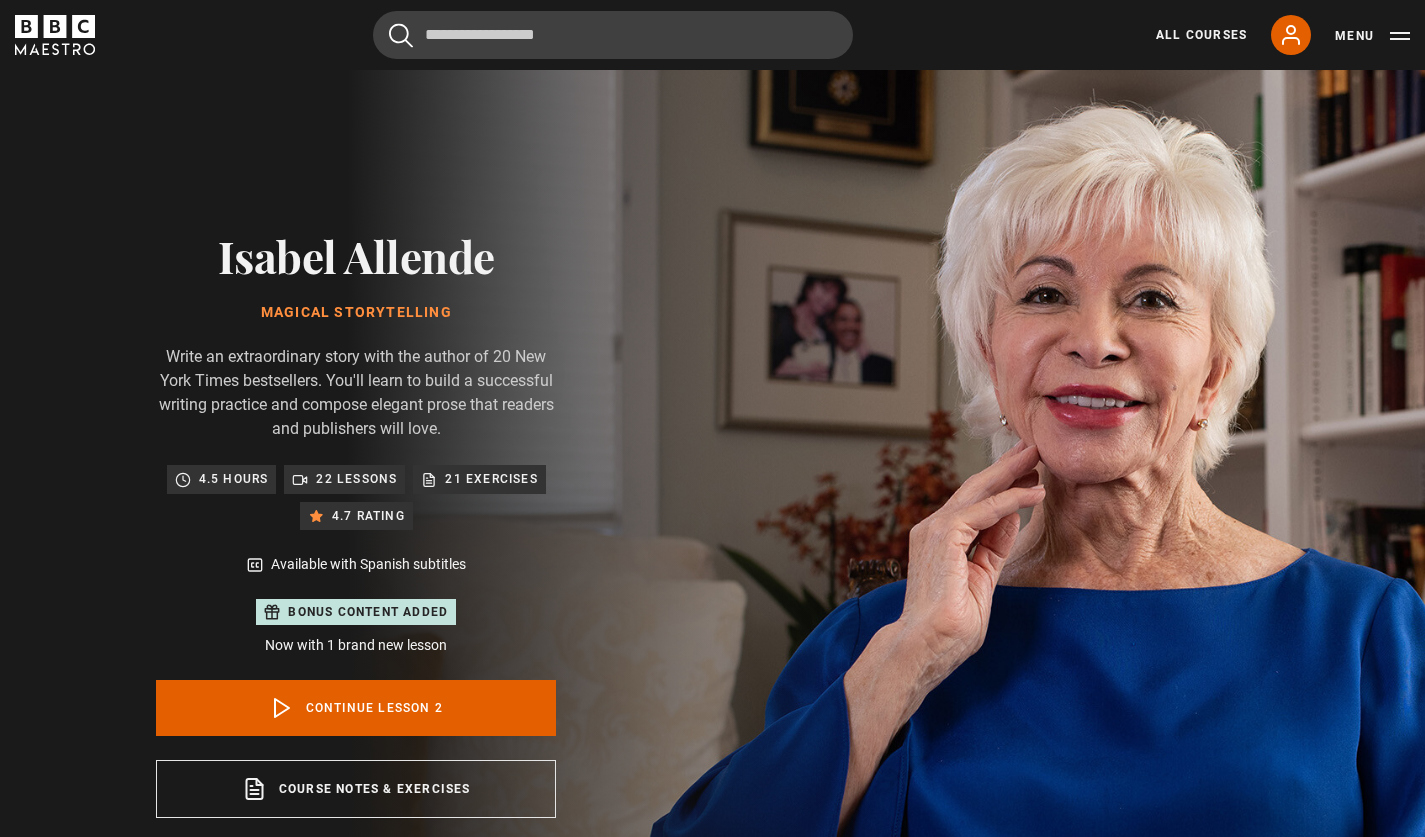scroll, scrollTop: 0, scrollLeft: 0, axis: both 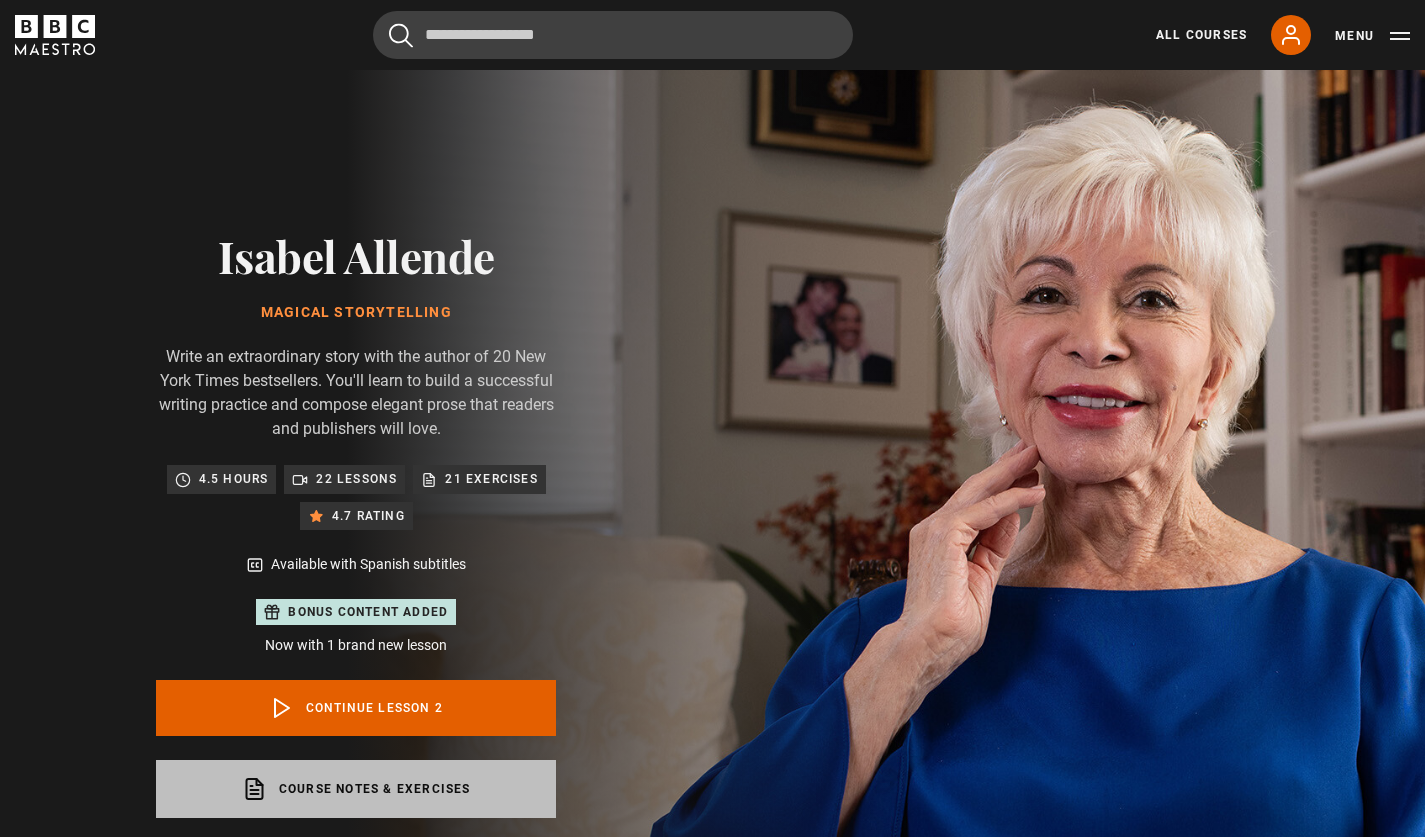 click on "Course notes & exercises
opens in a new tab" at bounding box center (356, 789) 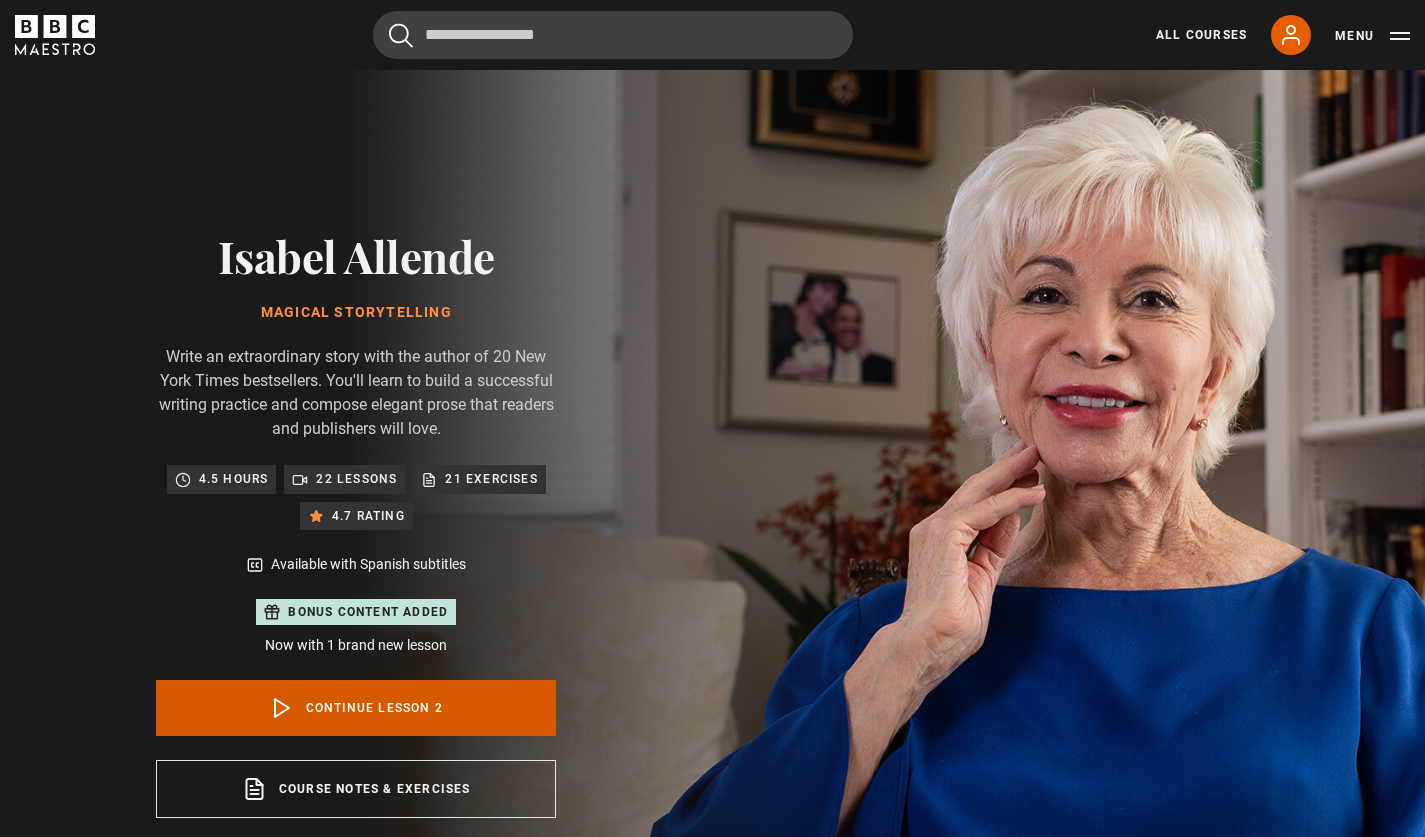 click on "Continue lesson 2" at bounding box center [356, 708] 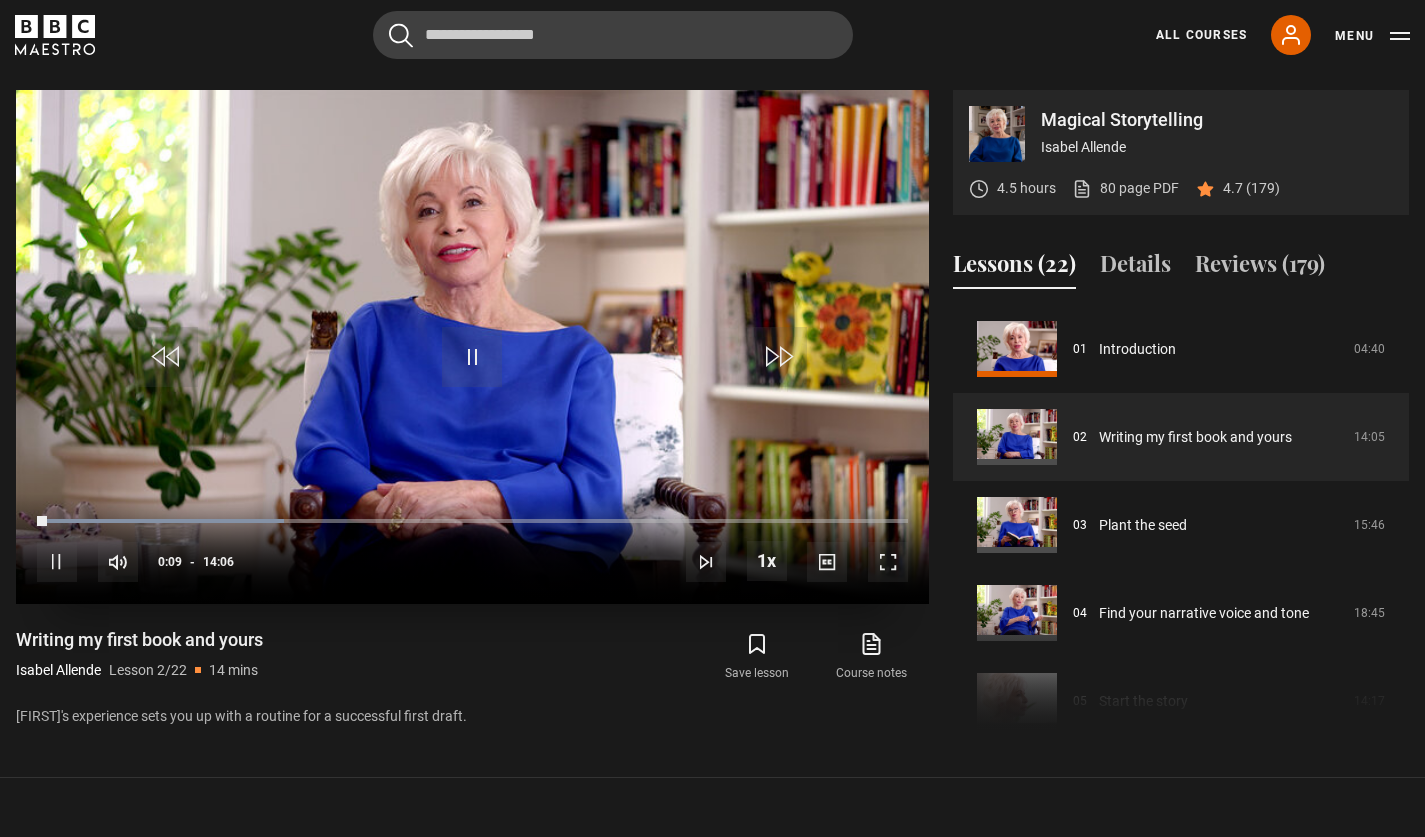 click at bounding box center (888, 562) 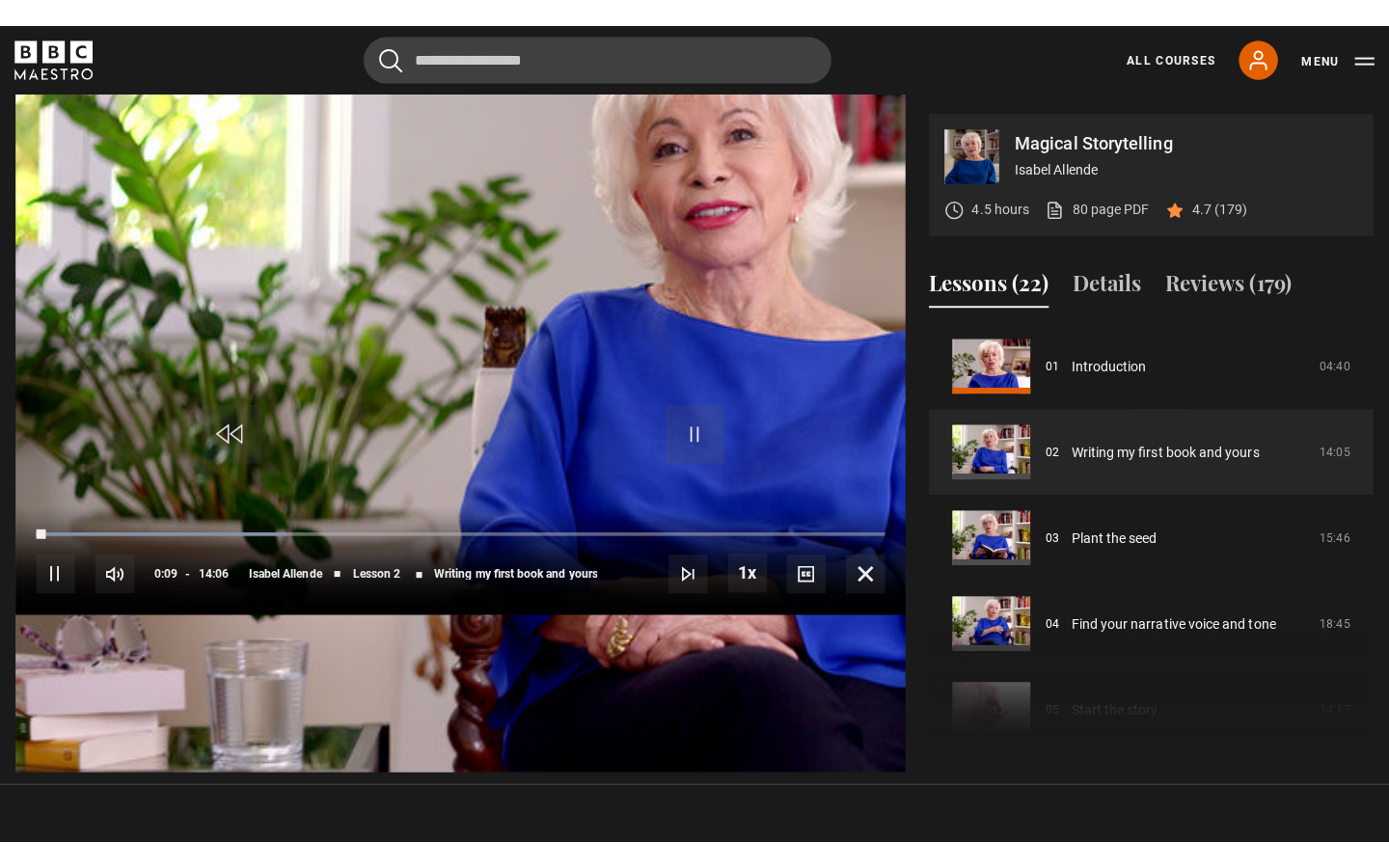scroll, scrollTop: 0, scrollLeft: 0, axis: both 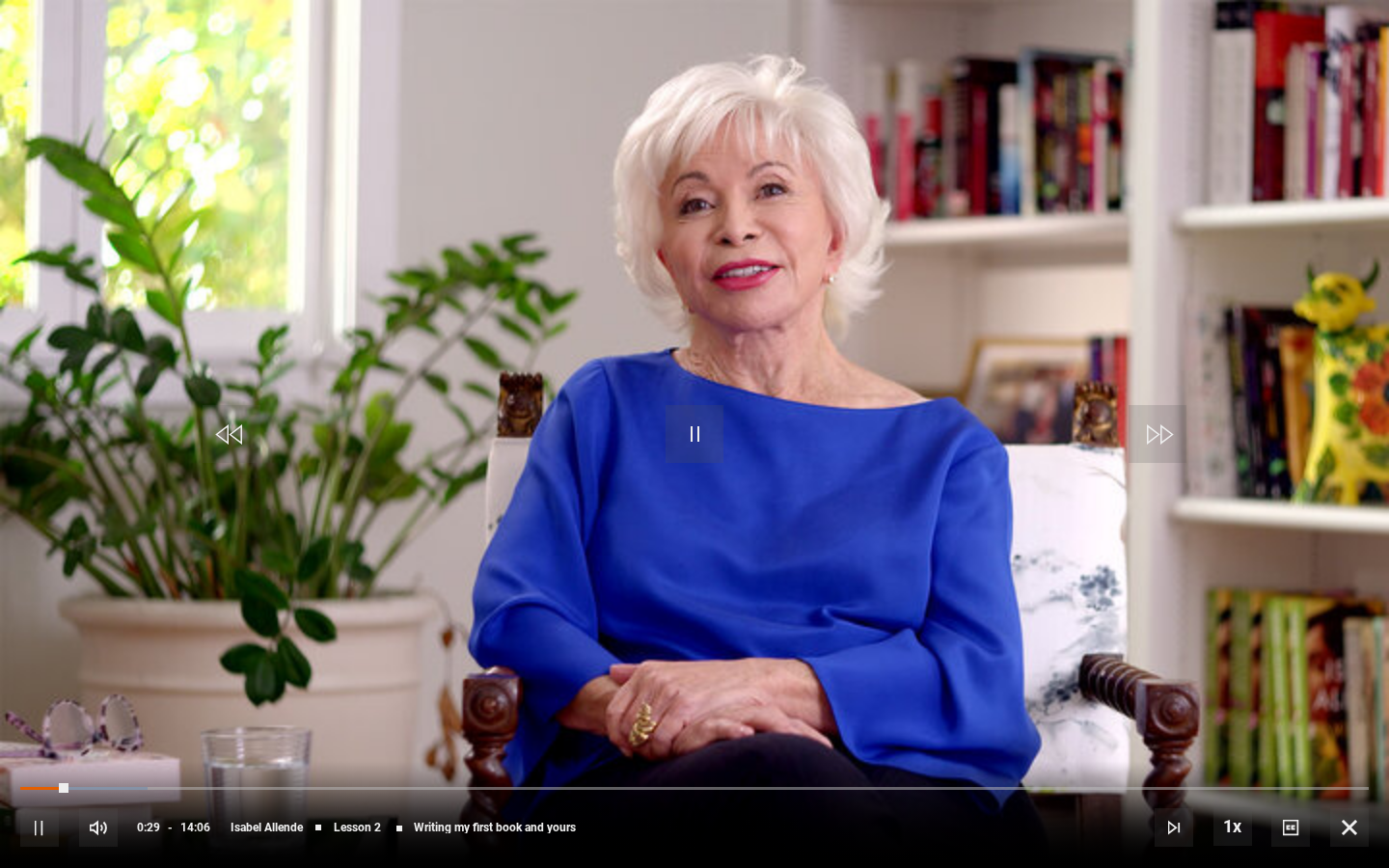 click at bounding box center [694, 434] 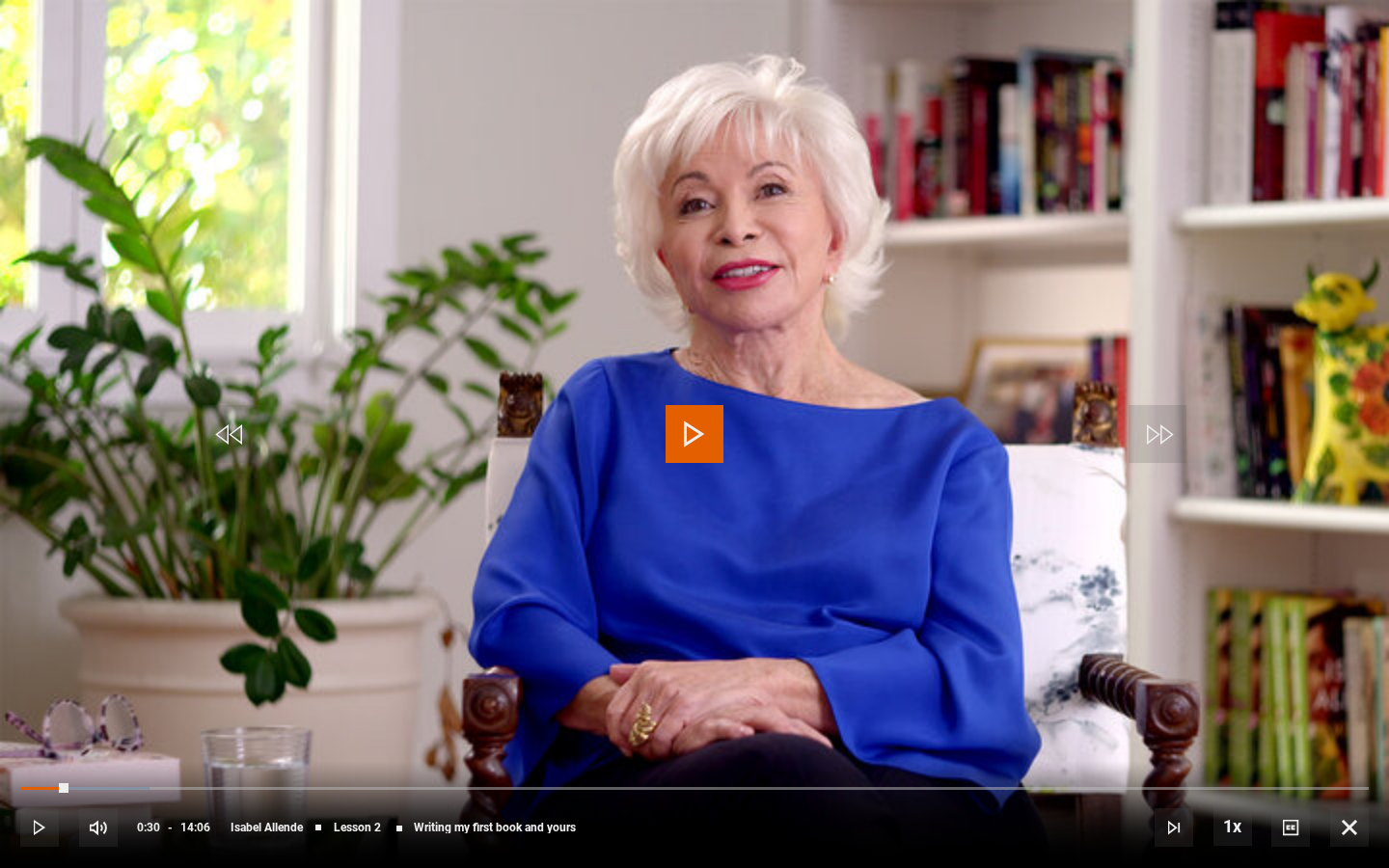 click at bounding box center (694, 434) 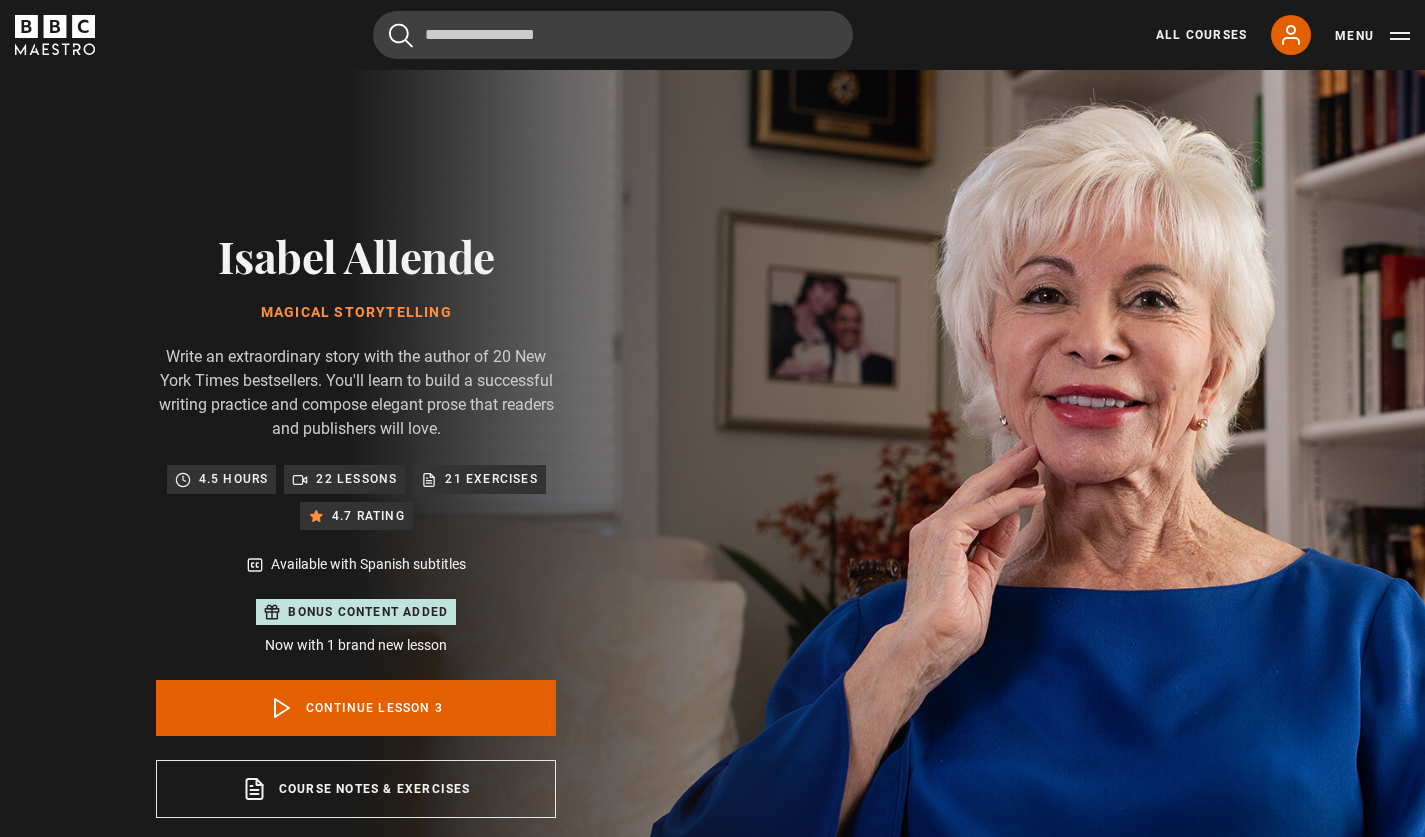 scroll, scrollTop: 0, scrollLeft: 0, axis: both 